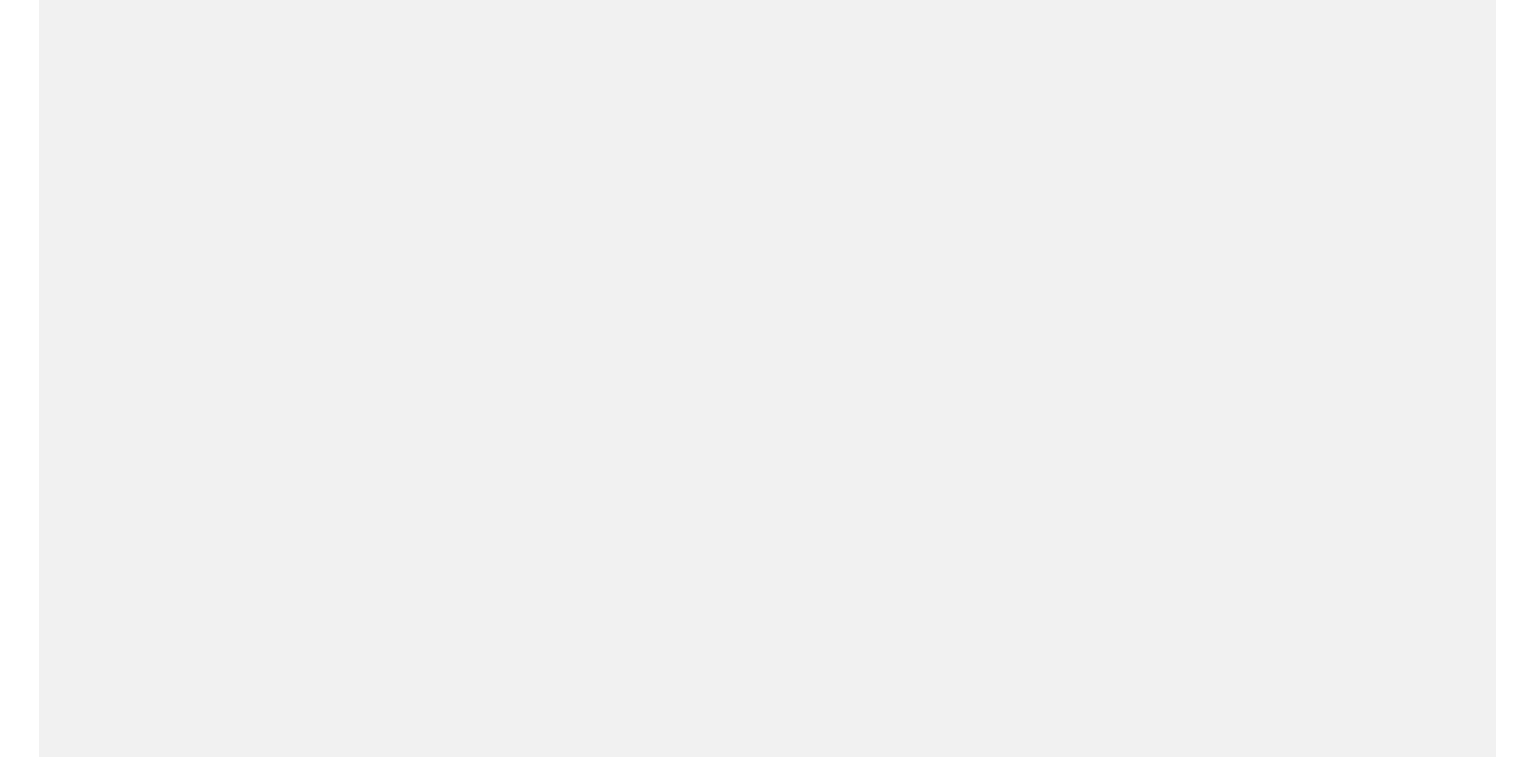scroll, scrollTop: 0, scrollLeft: 0, axis: both 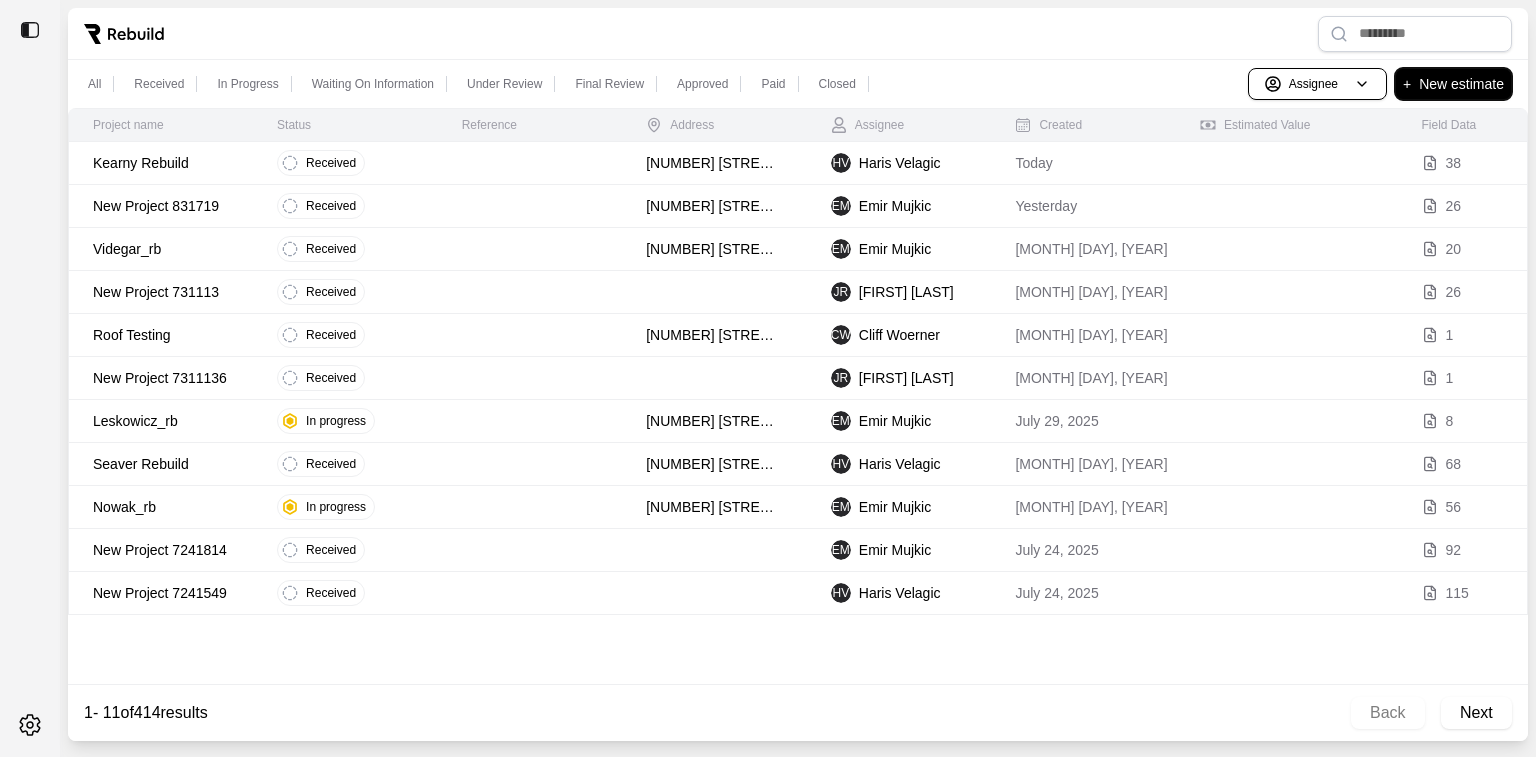 click on "+ New estimate" at bounding box center (1453, 84) 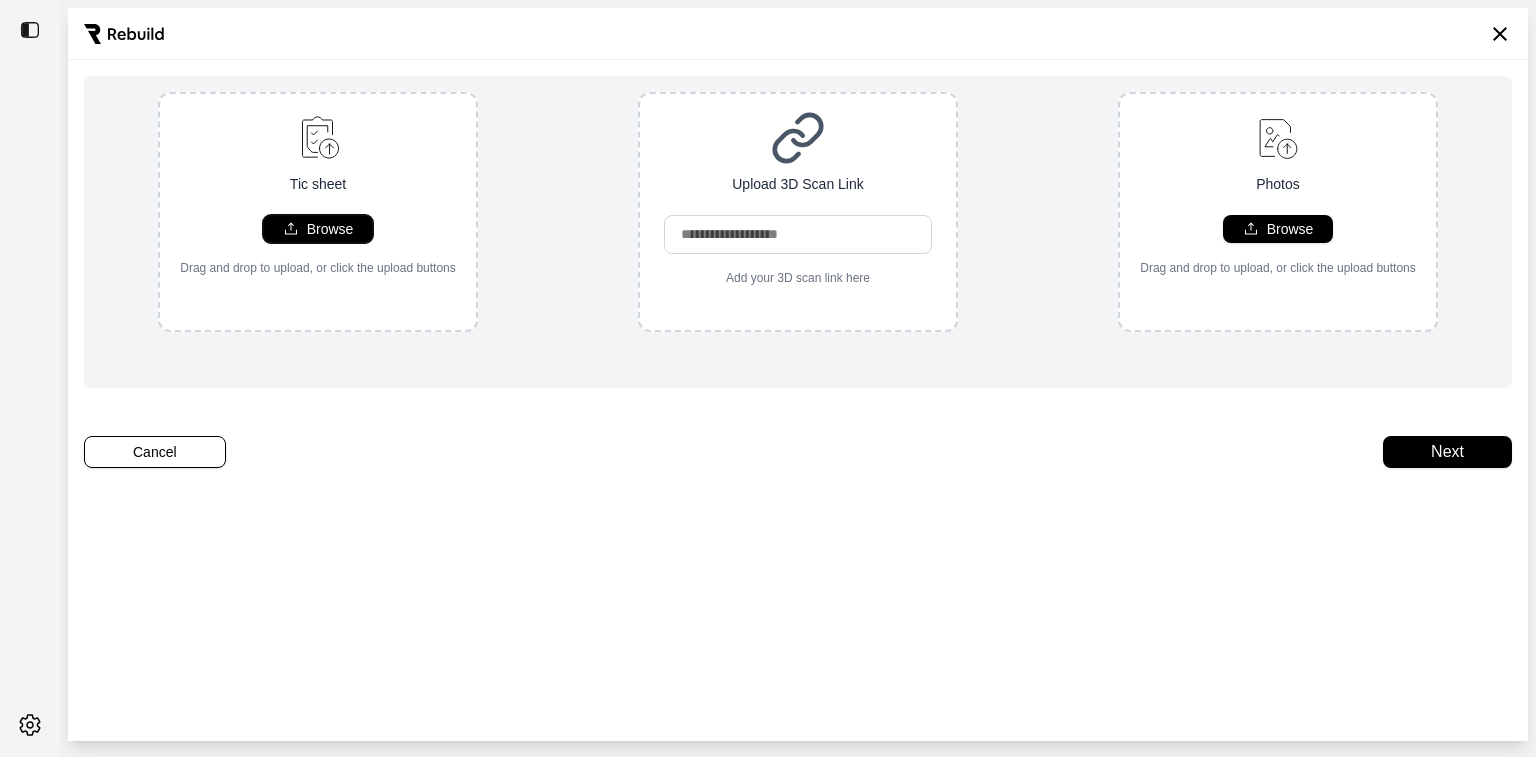 click on "Browse" at bounding box center (330, 229) 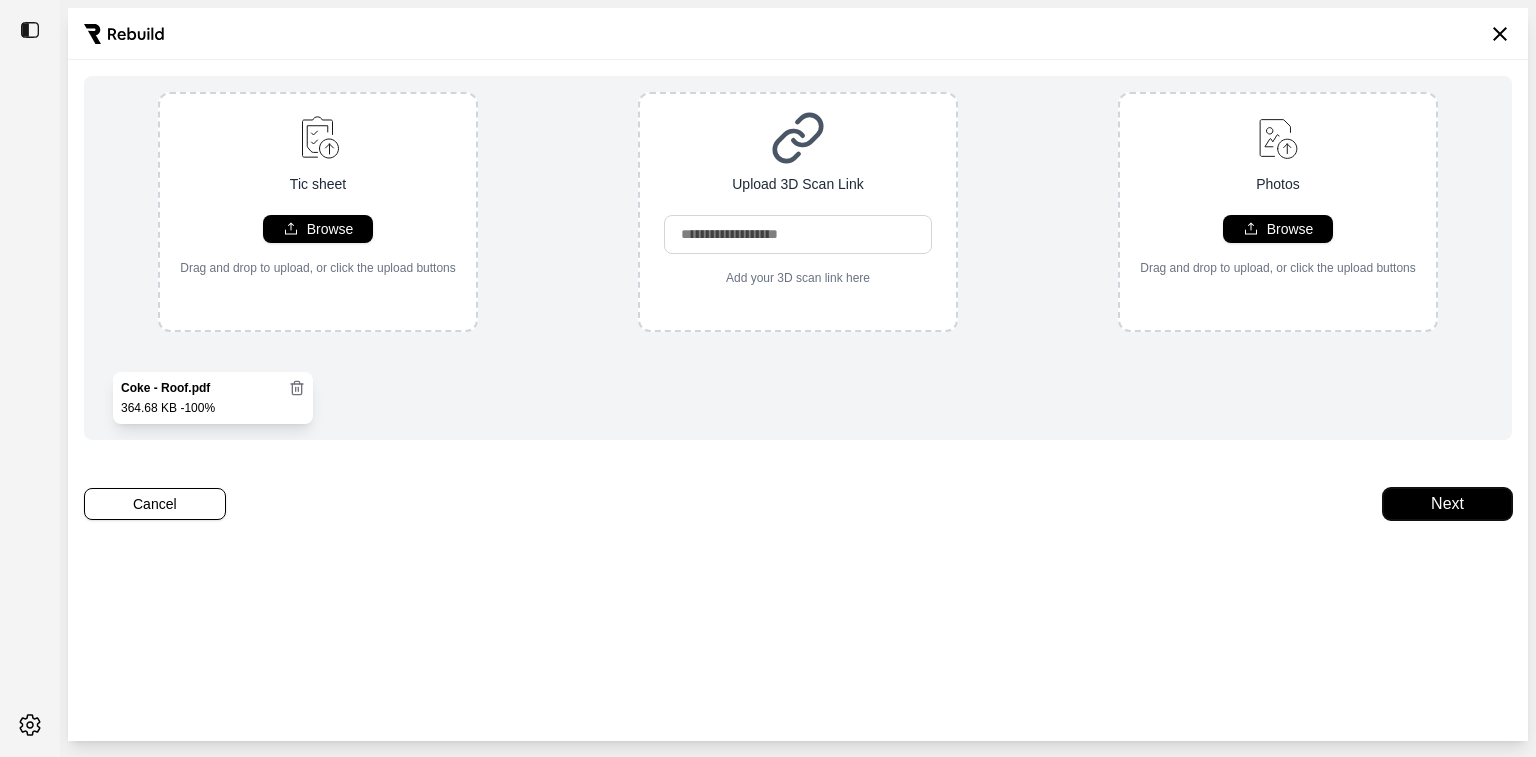 click on "Next" at bounding box center (1447, 504) 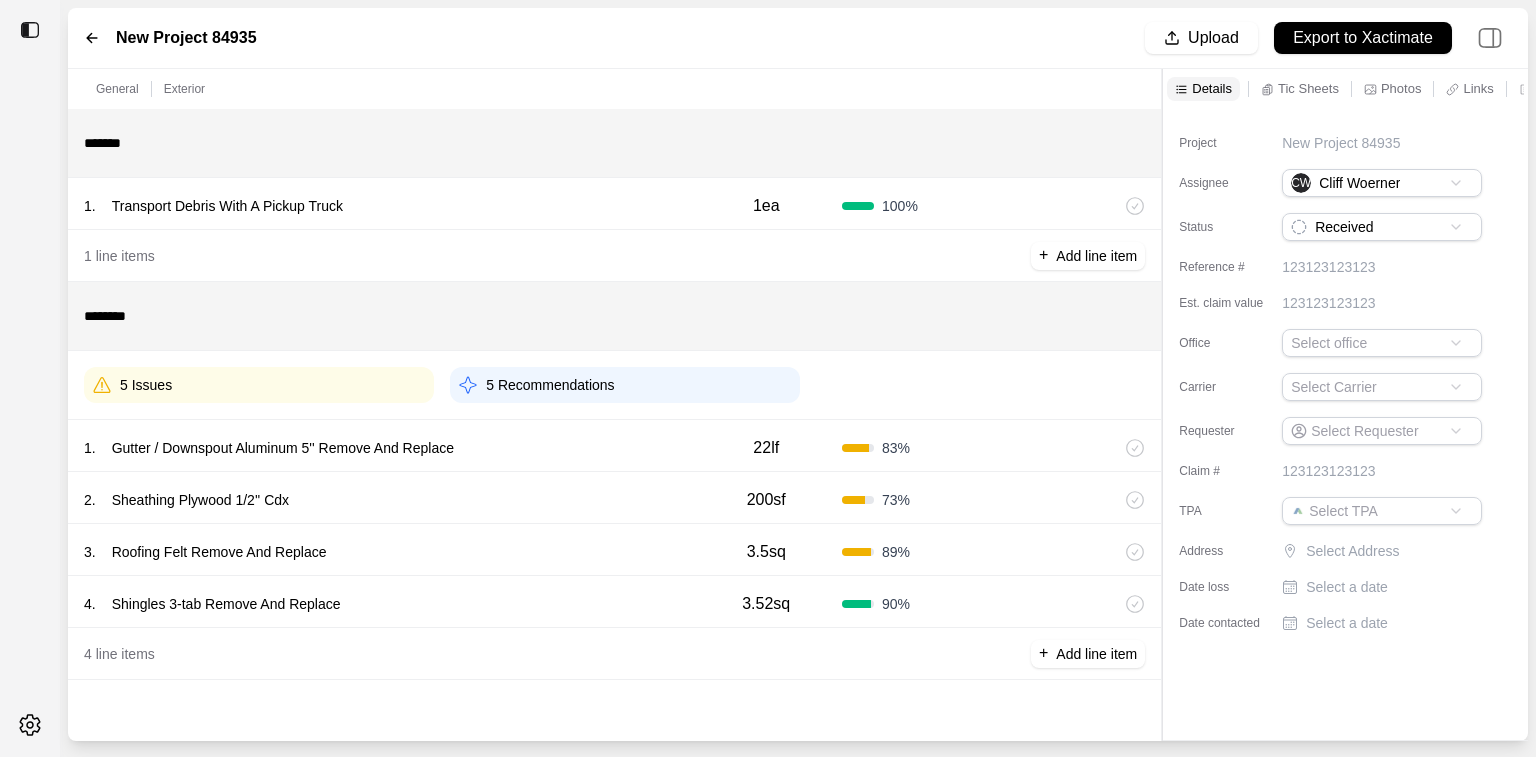 click on "Gutter / Downspout Aluminum 5'' Remove And Replace" at bounding box center (283, 448) 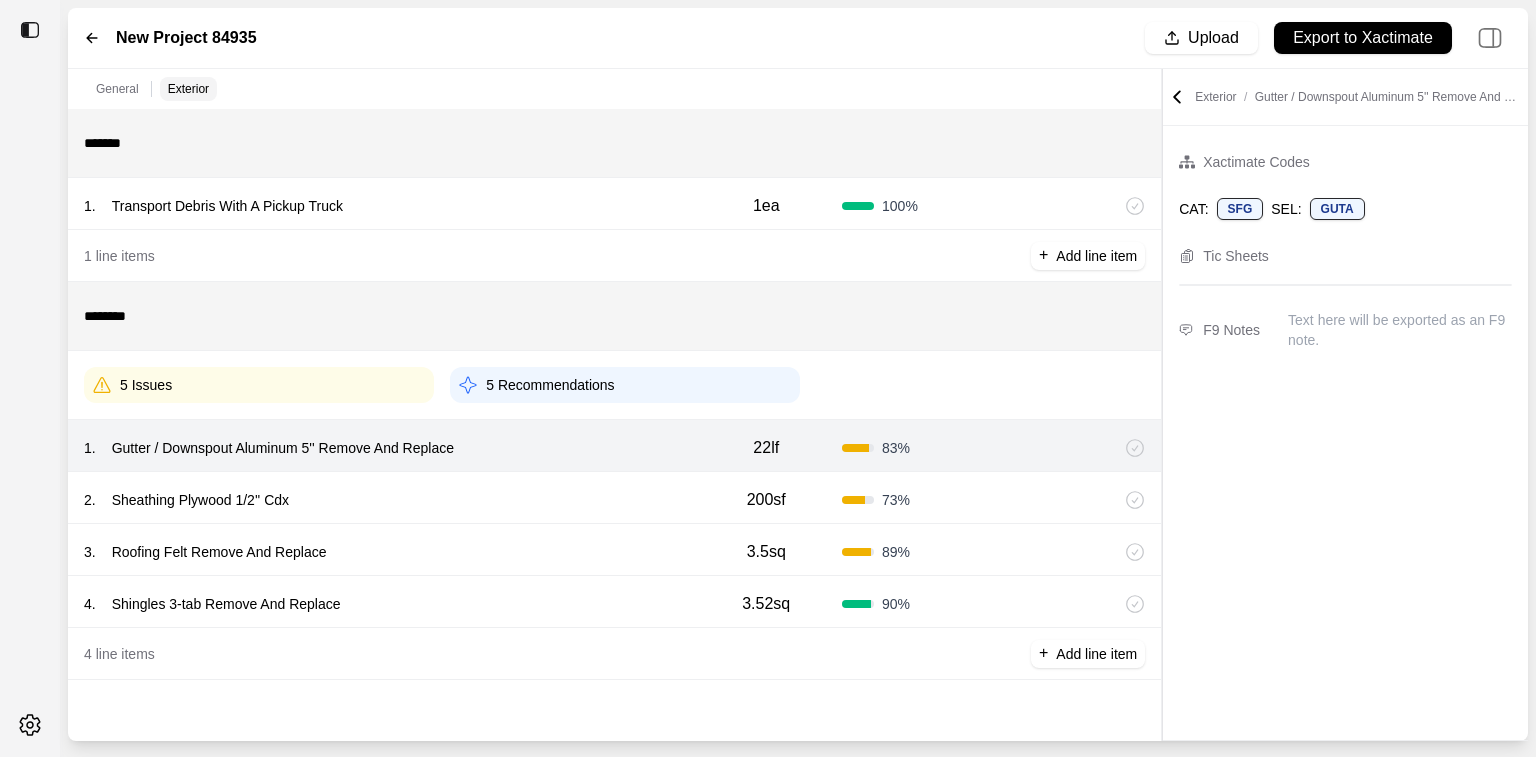 click on "New Project 84935 Upload Export to Xactimate" at bounding box center [798, 38] 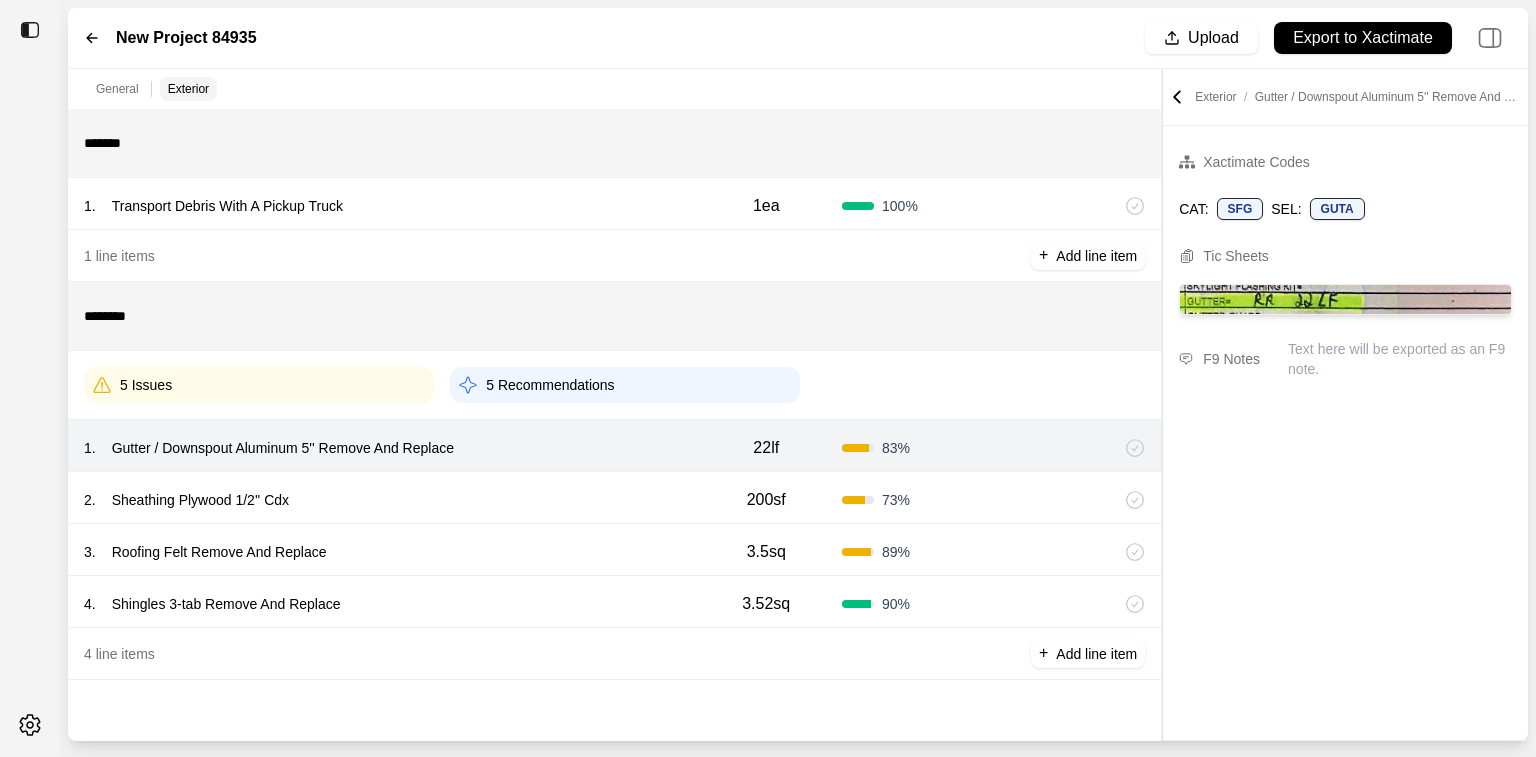 click on "83 %" at bounding box center (918, 448) 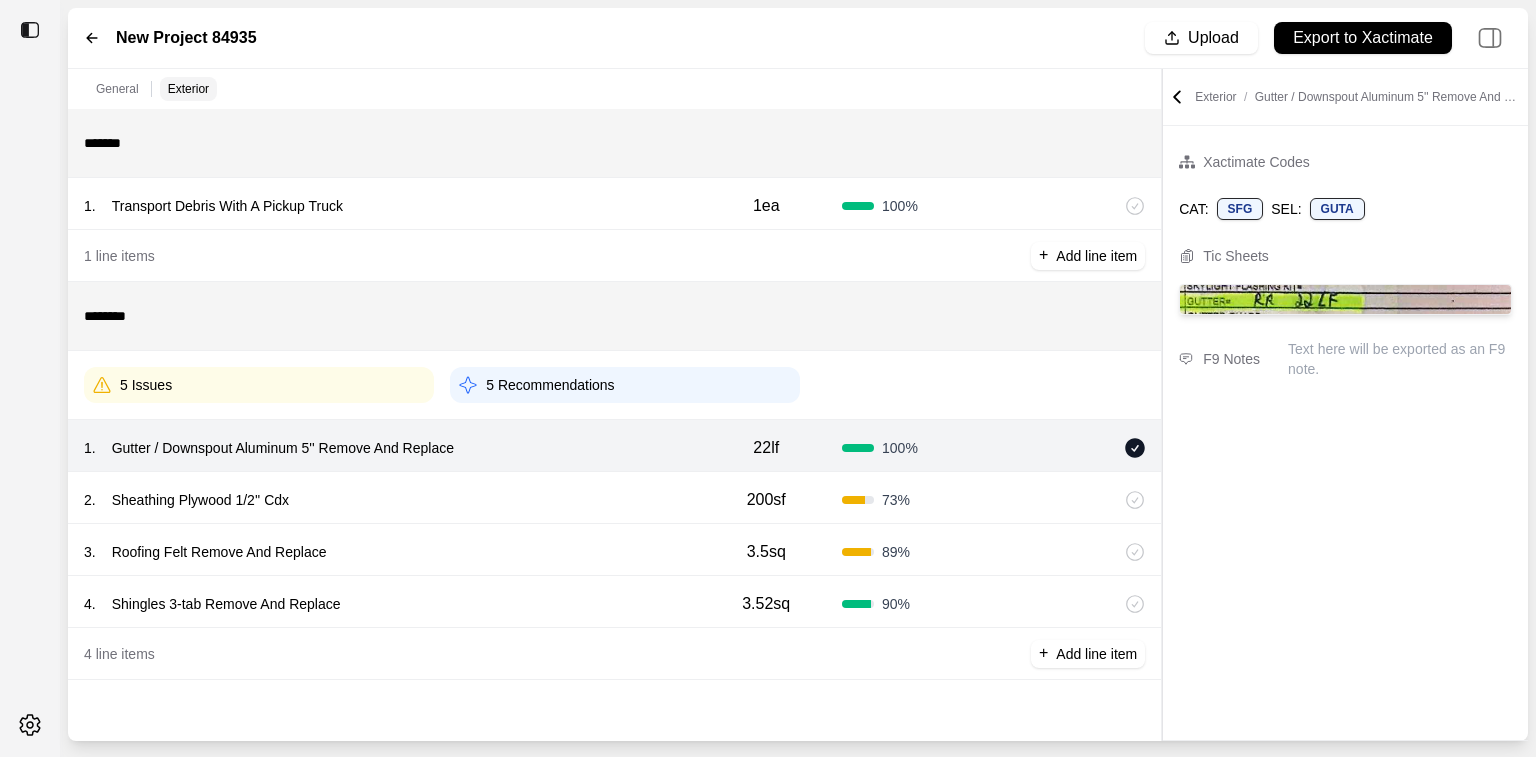 click on "73 %" at bounding box center (918, 500) 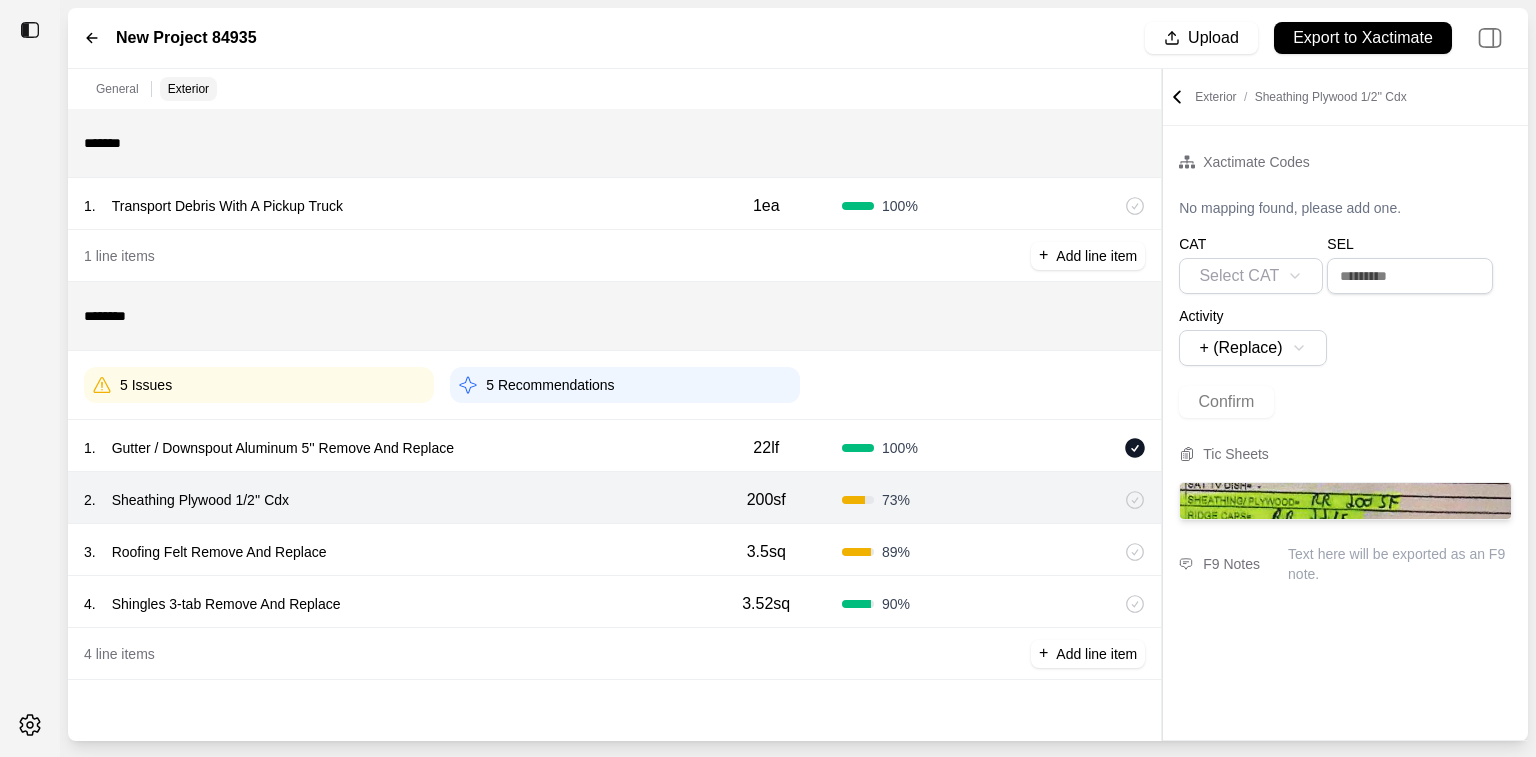 click 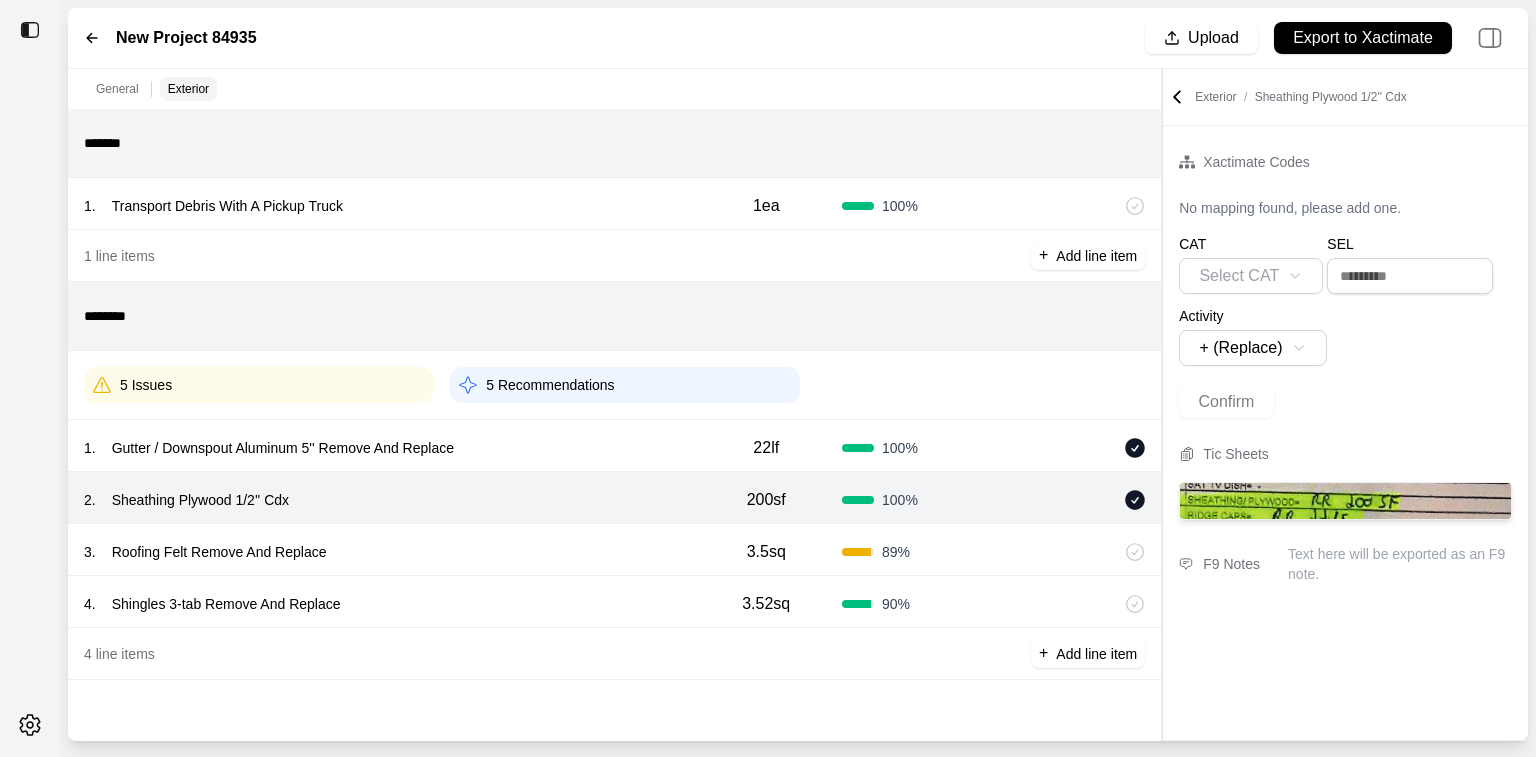 click at bounding box center (1070, 552) 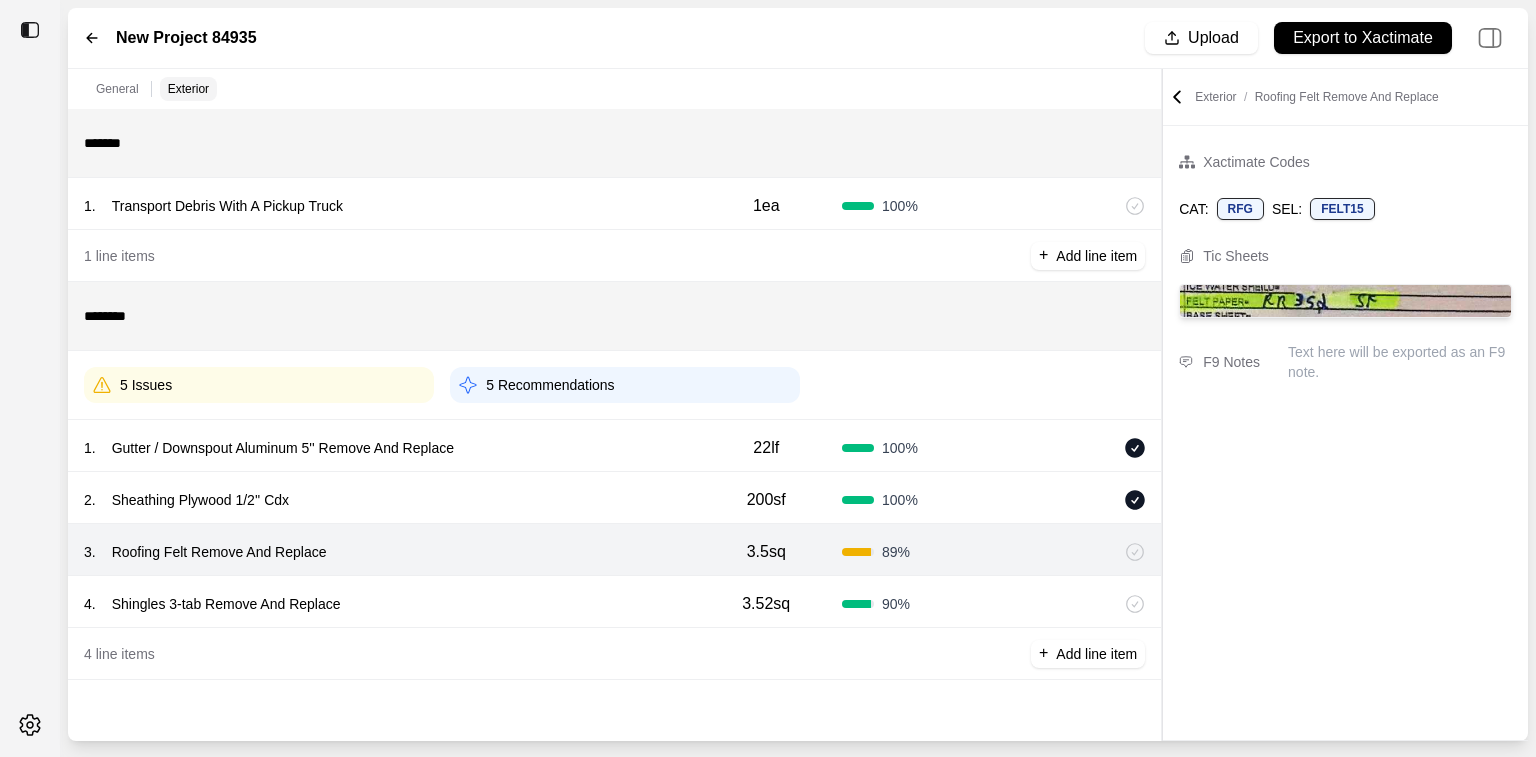 click on "3.5sq" at bounding box center (766, 552) 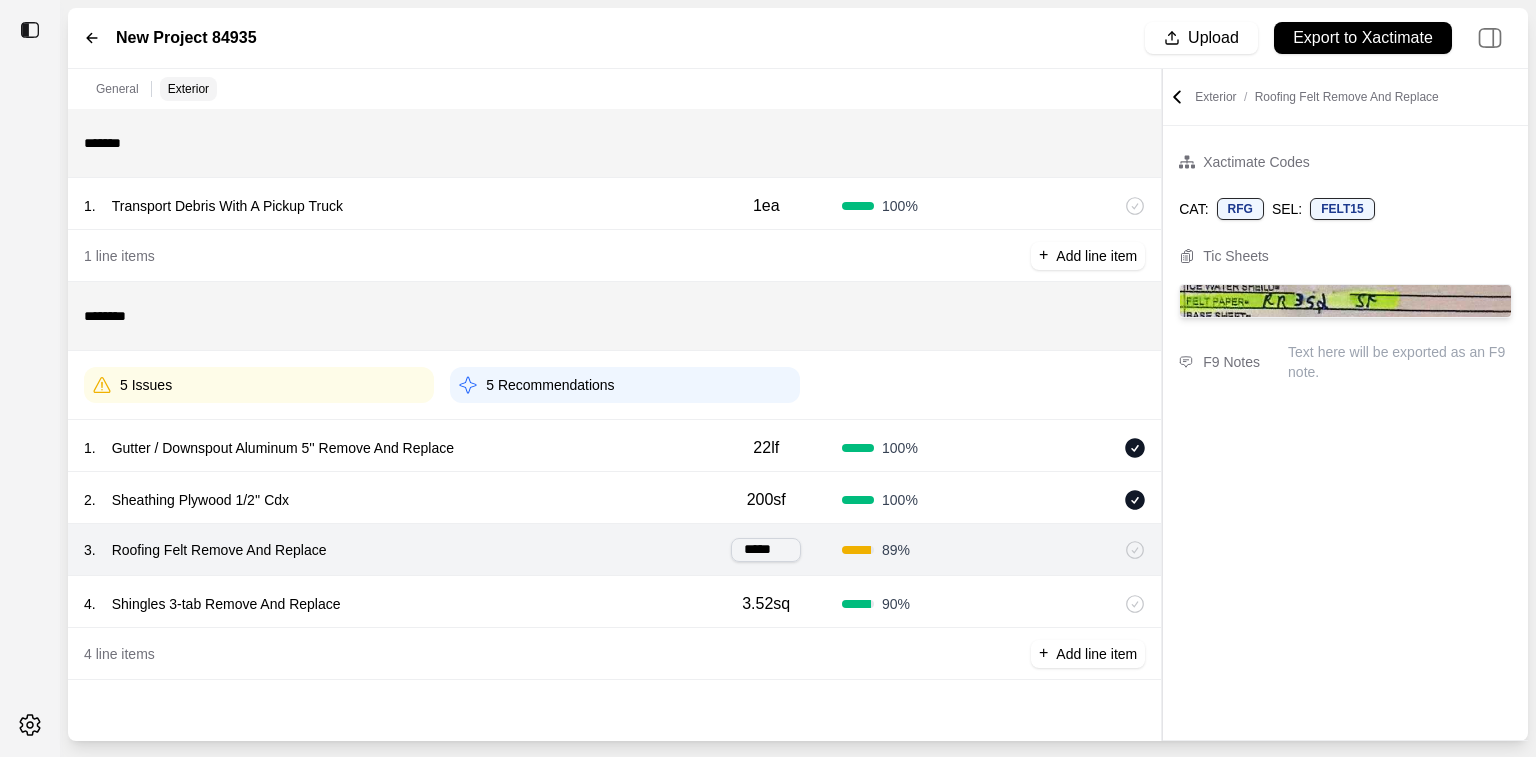 click on "*****" at bounding box center (766, 550) 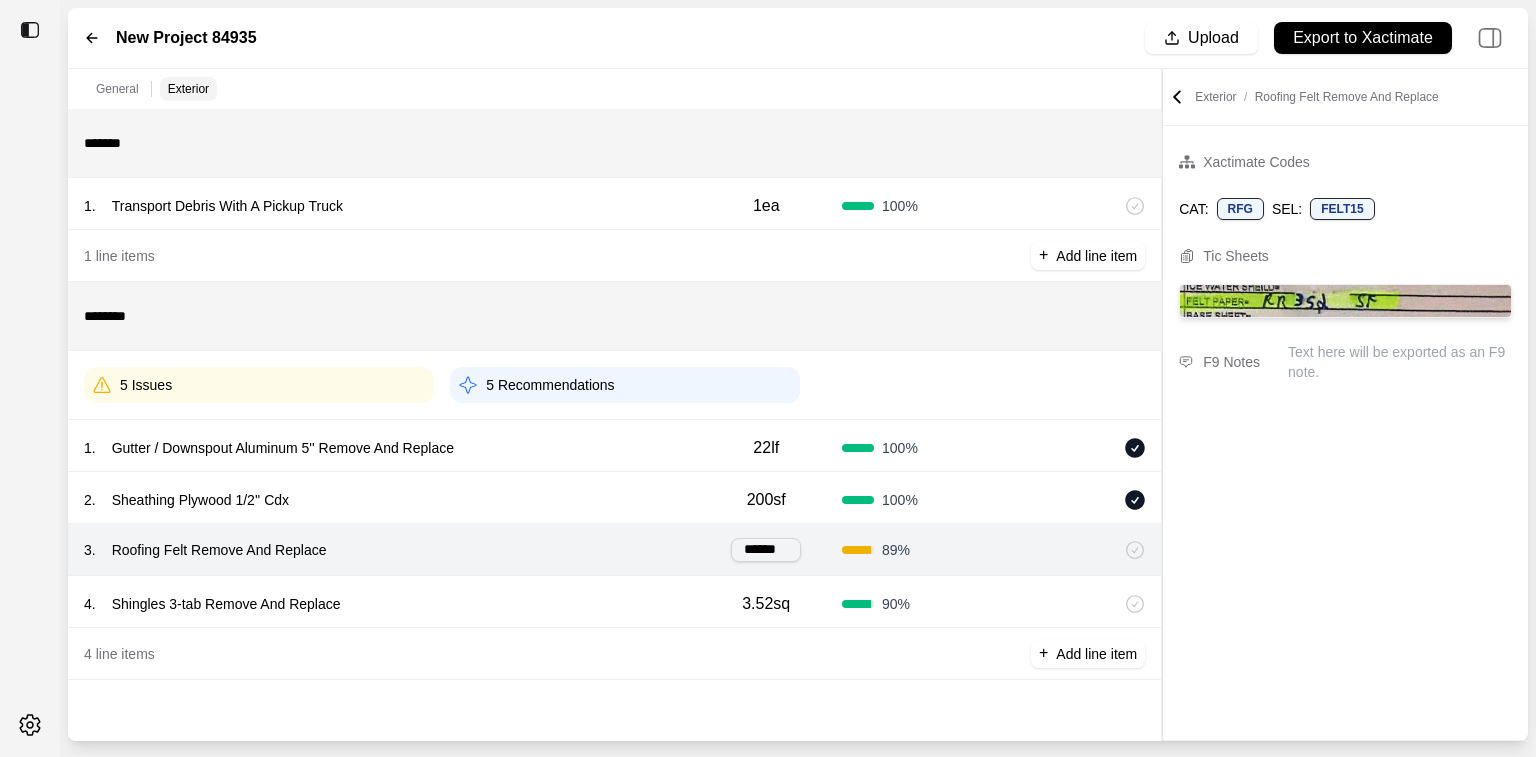 click on "3 . Roofing Felt Remove And Replace ****** 89 %" at bounding box center [614, 550] 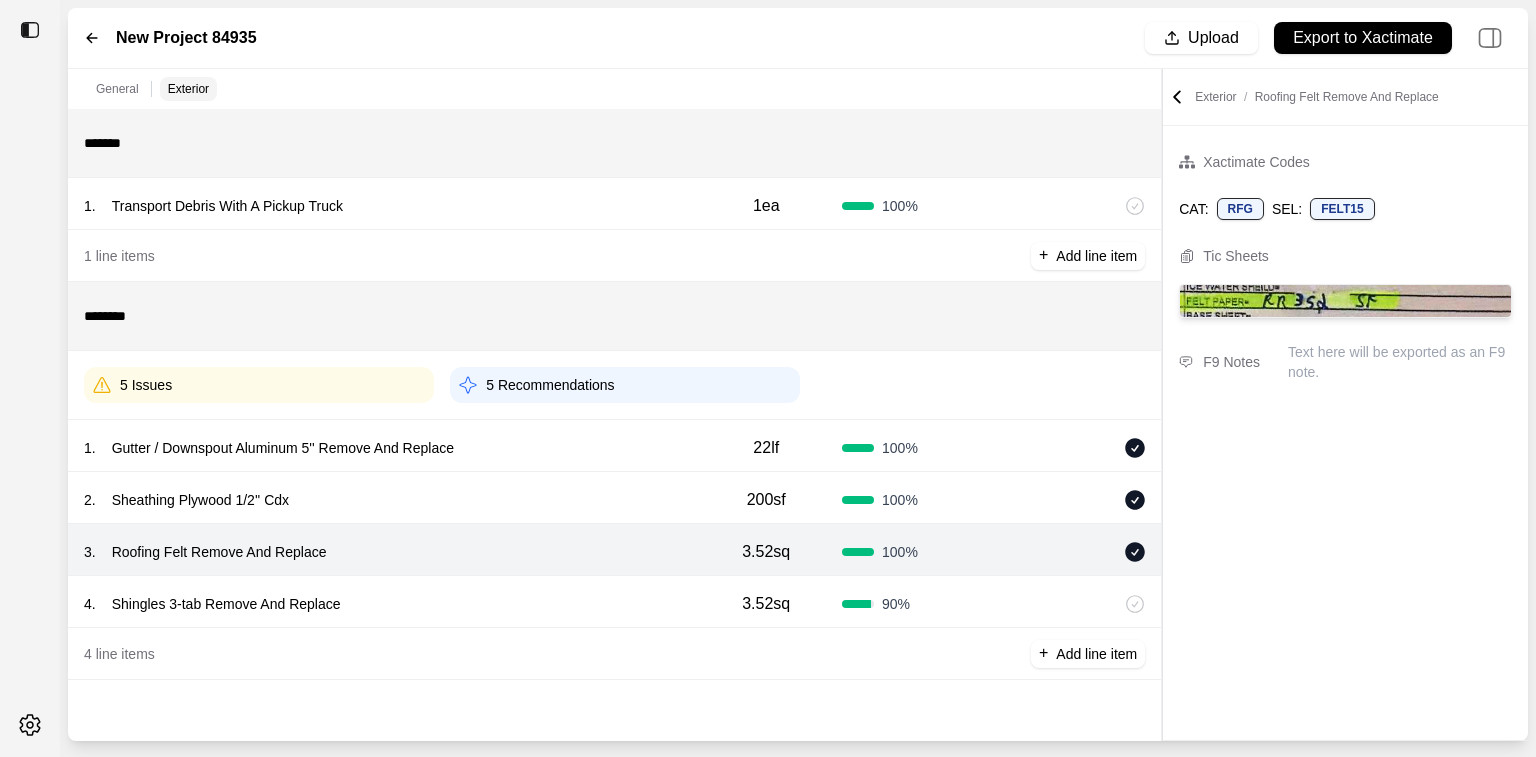click on "Shingles 3-tab Remove And Replace" at bounding box center [226, 604] 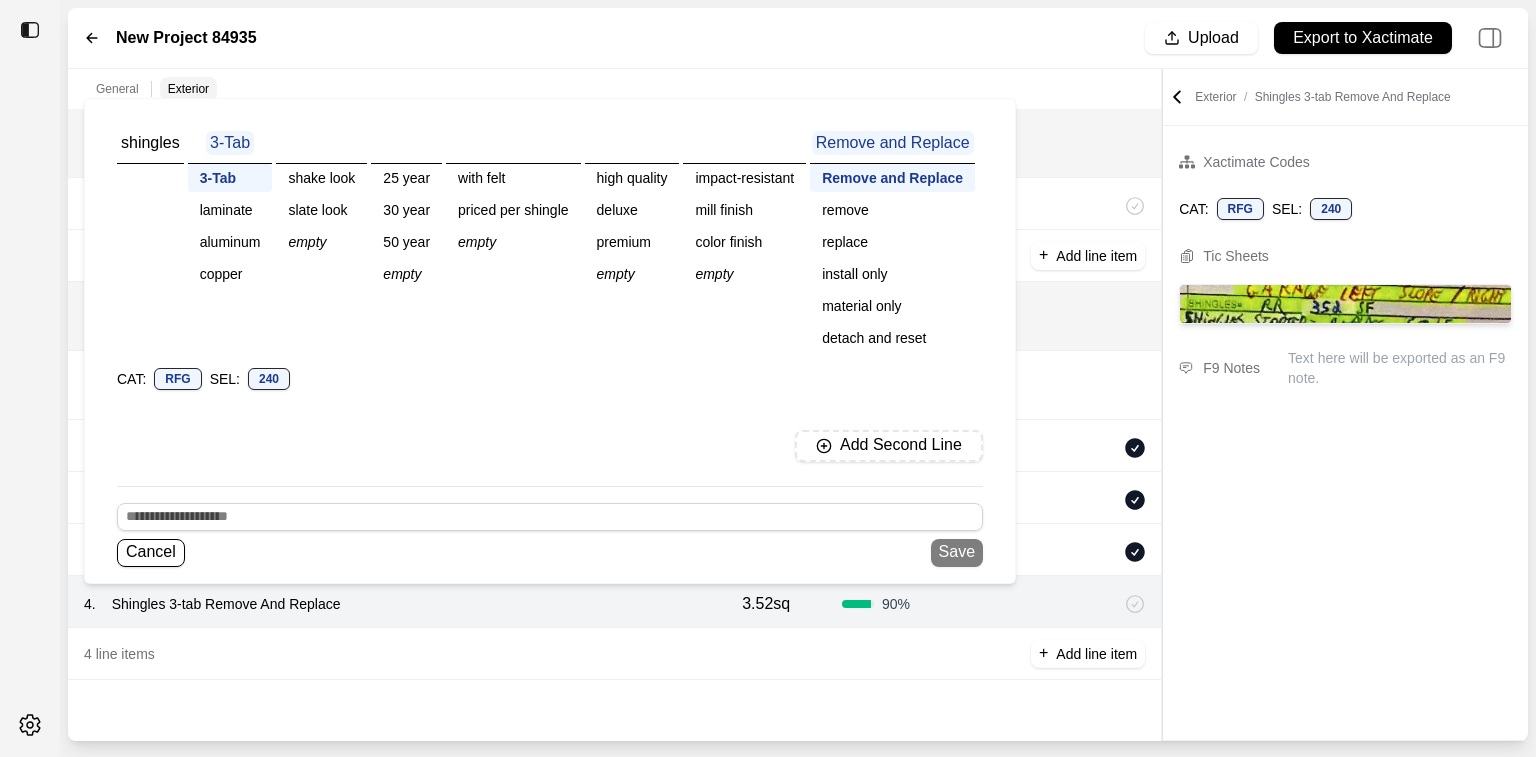 click on "4 line items + Add line item" at bounding box center (614, 654) 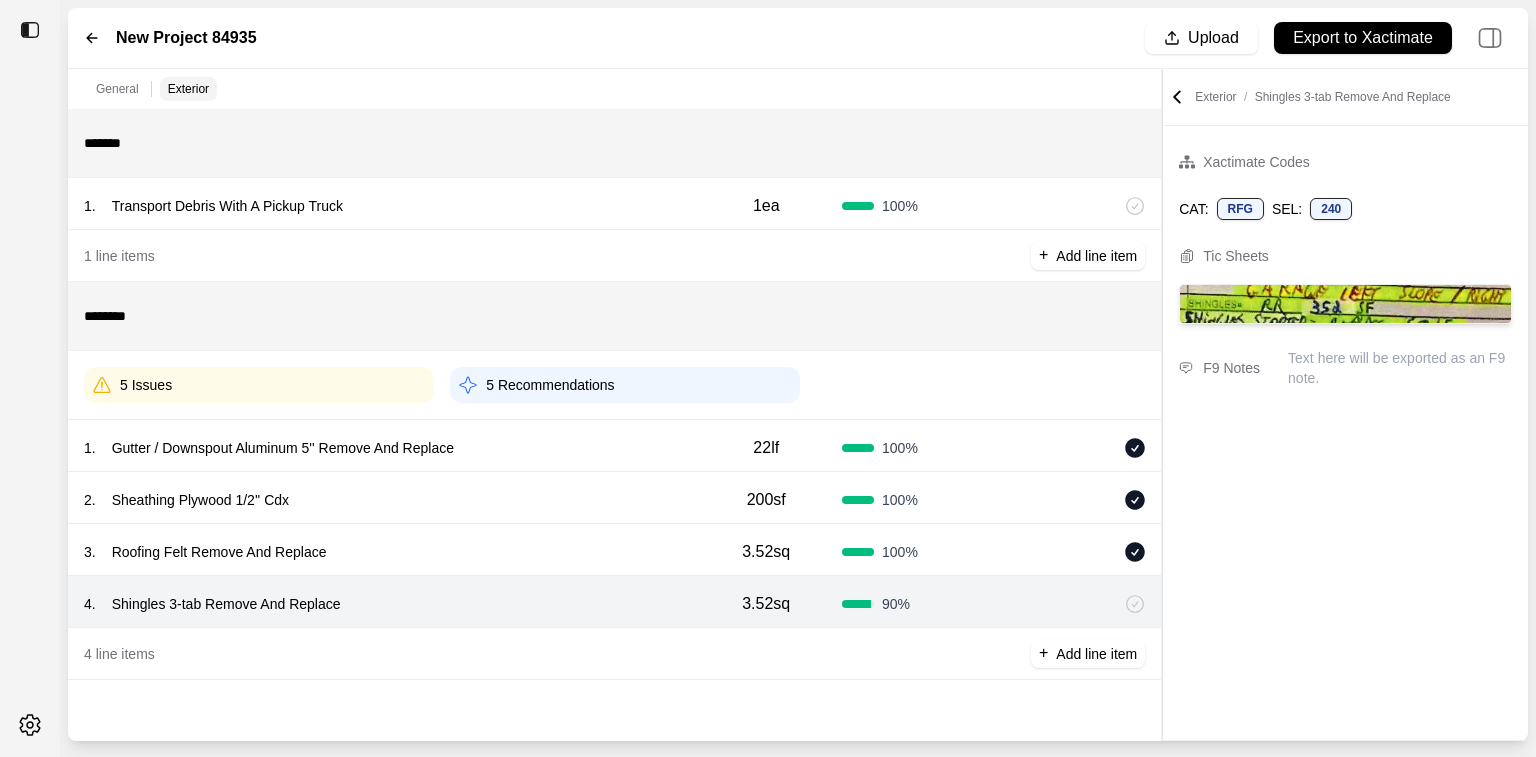 click 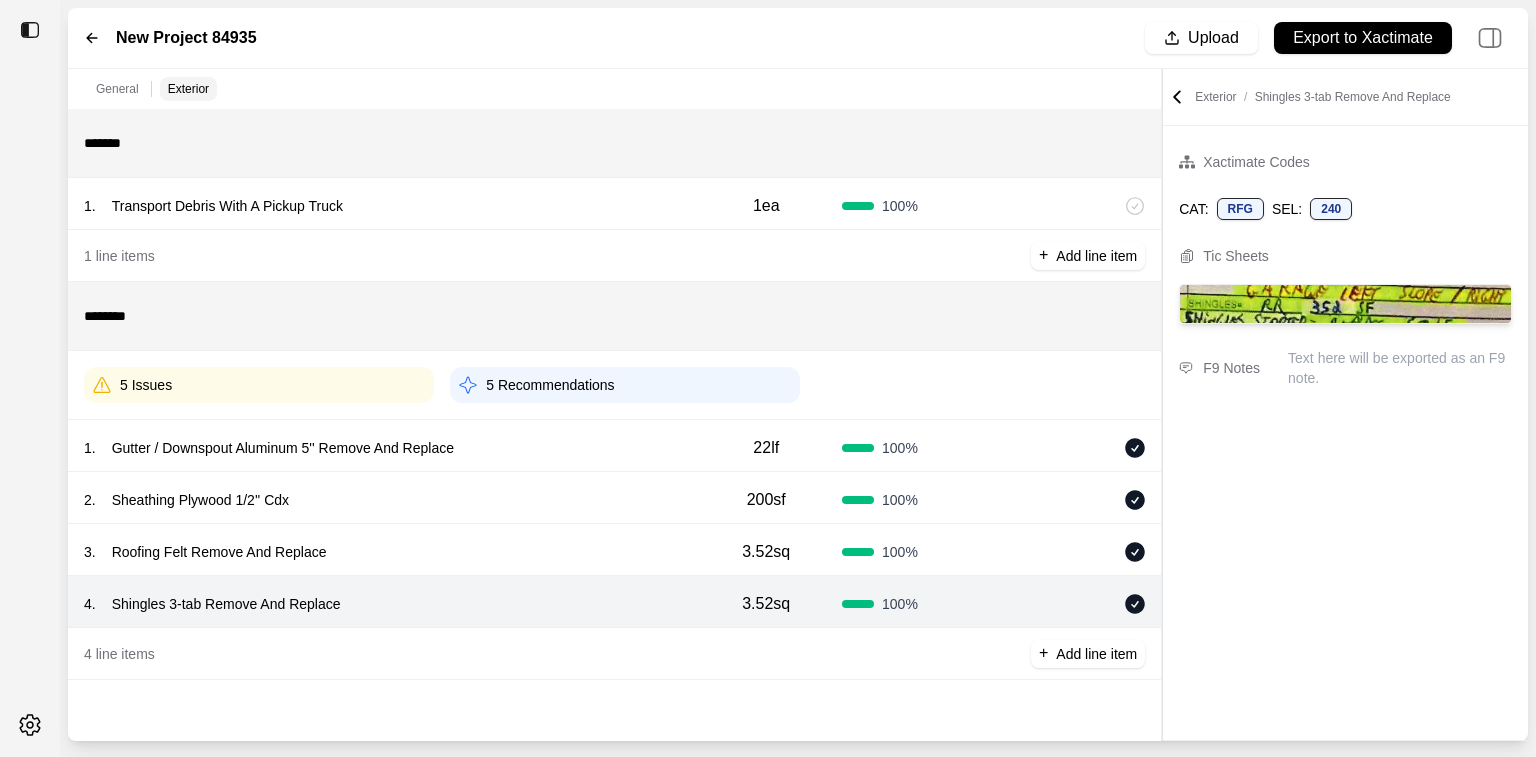 click on "5   Issues" at bounding box center (259, 385) 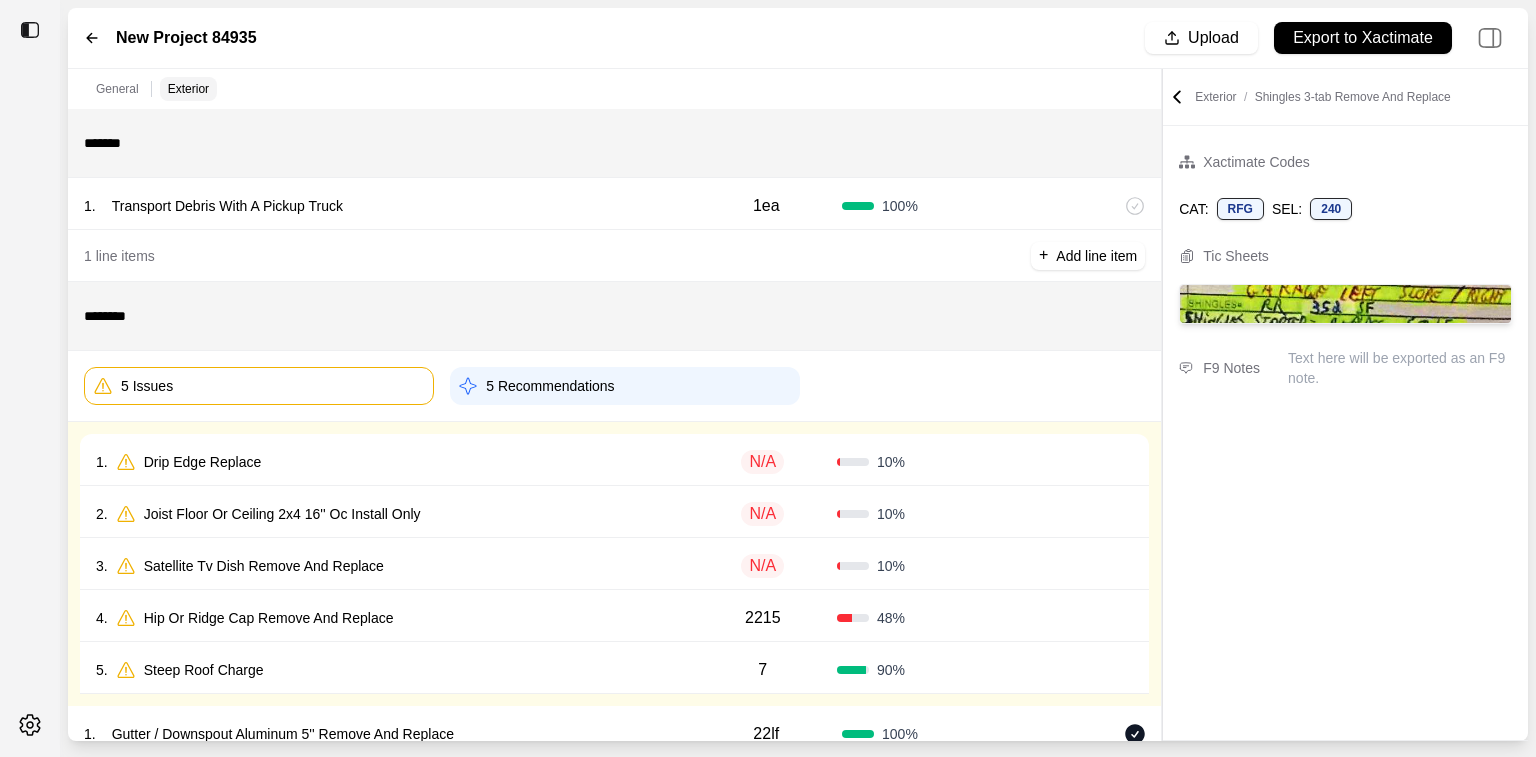 click on "5   Recommendations" at bounding box center [550, 386] 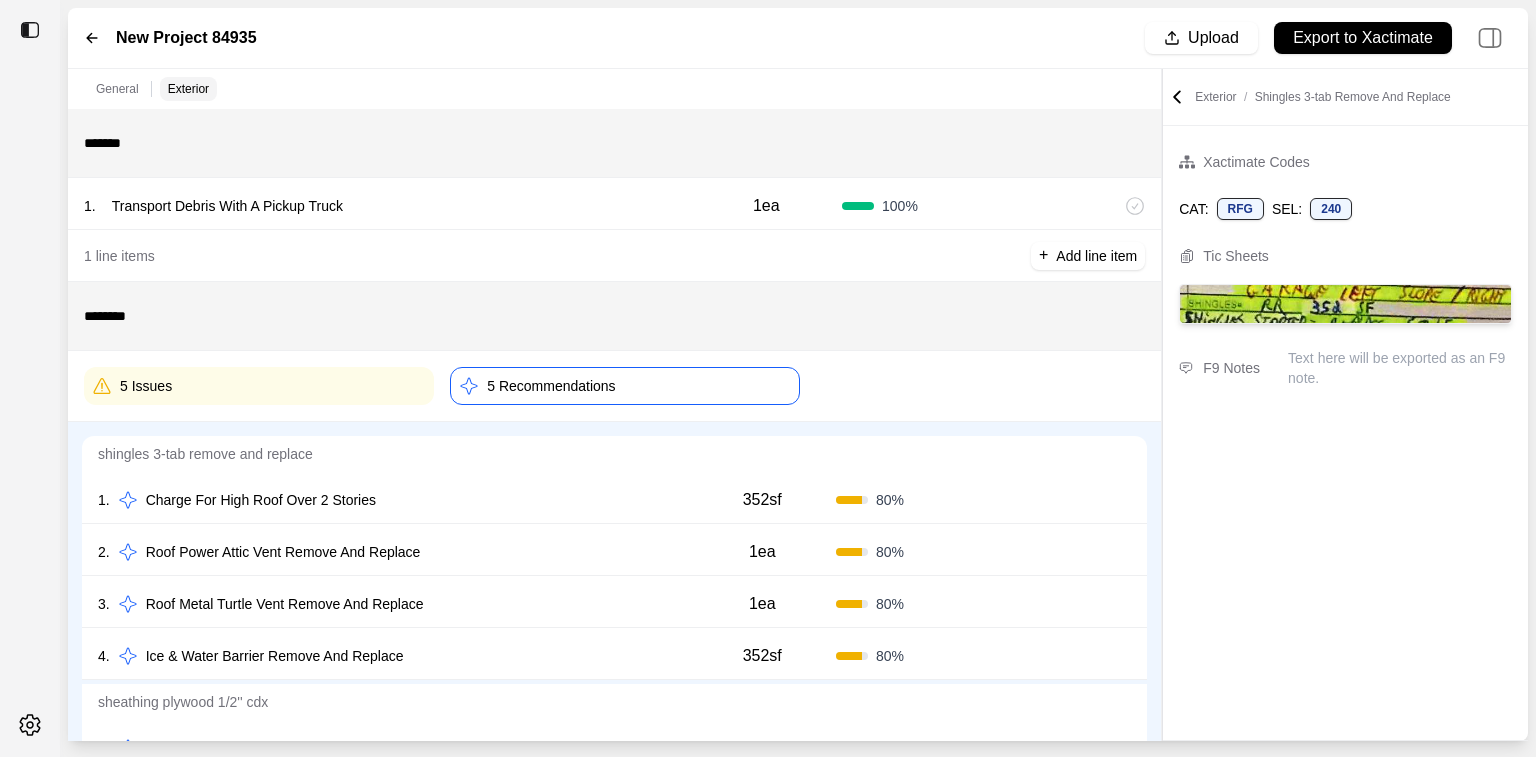 click on "5   Issues" at bounding box center (259, 386) 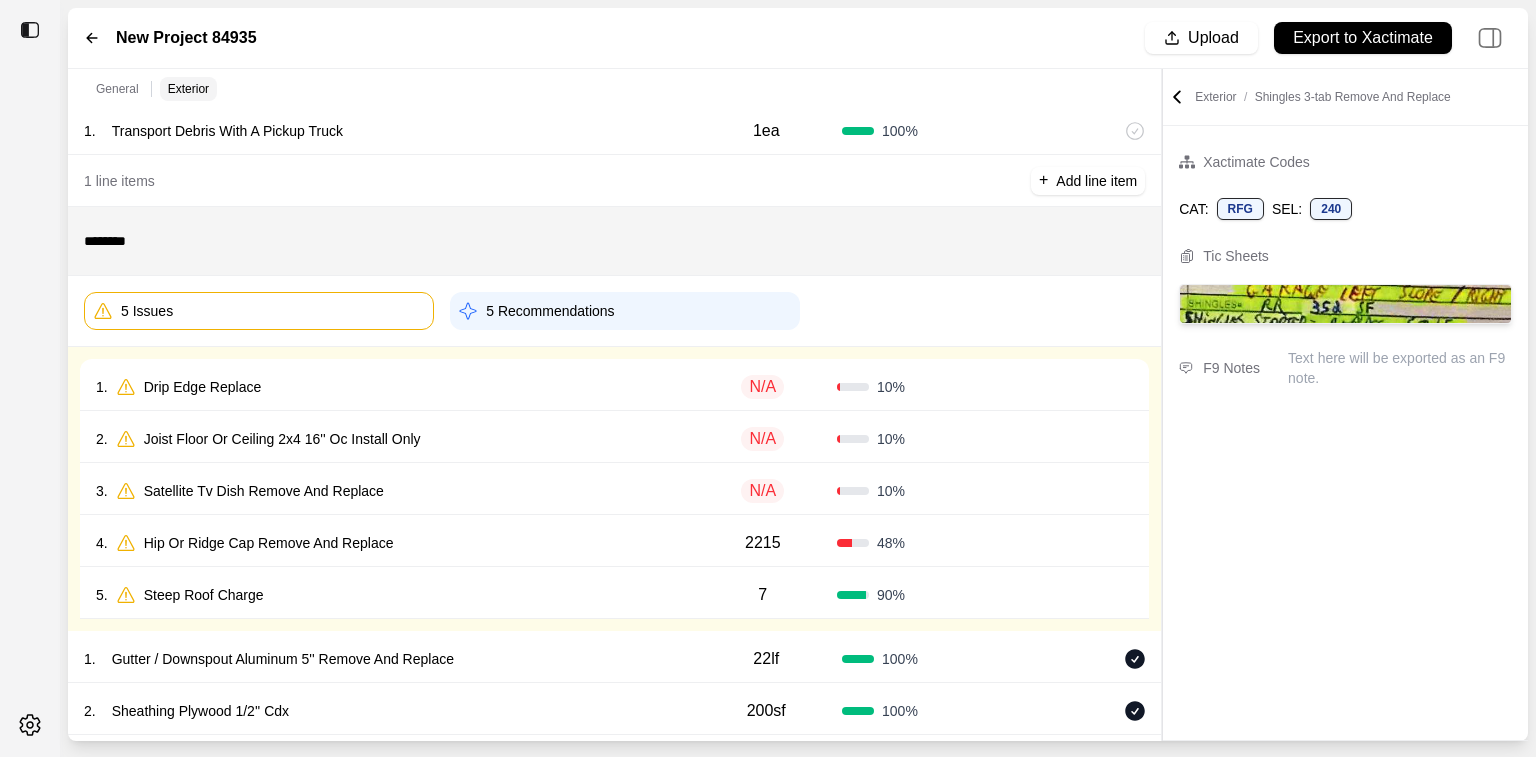 scroll, scrollTop: 100, scrollLeft: 0, axis: vertical 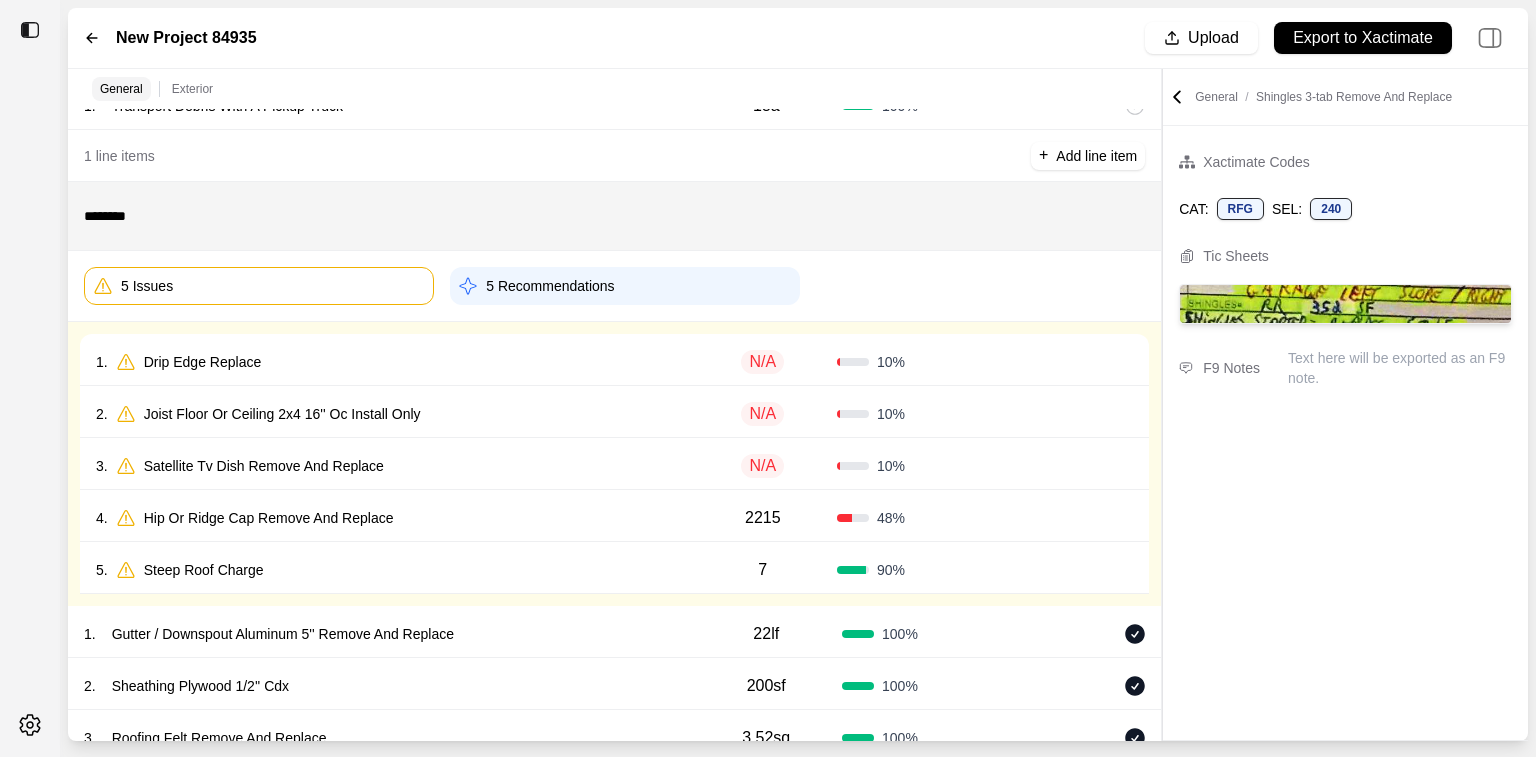 click on "1 . Drip Edge Replace N/A 10 % Confirm" at bounding box center [614, 360] 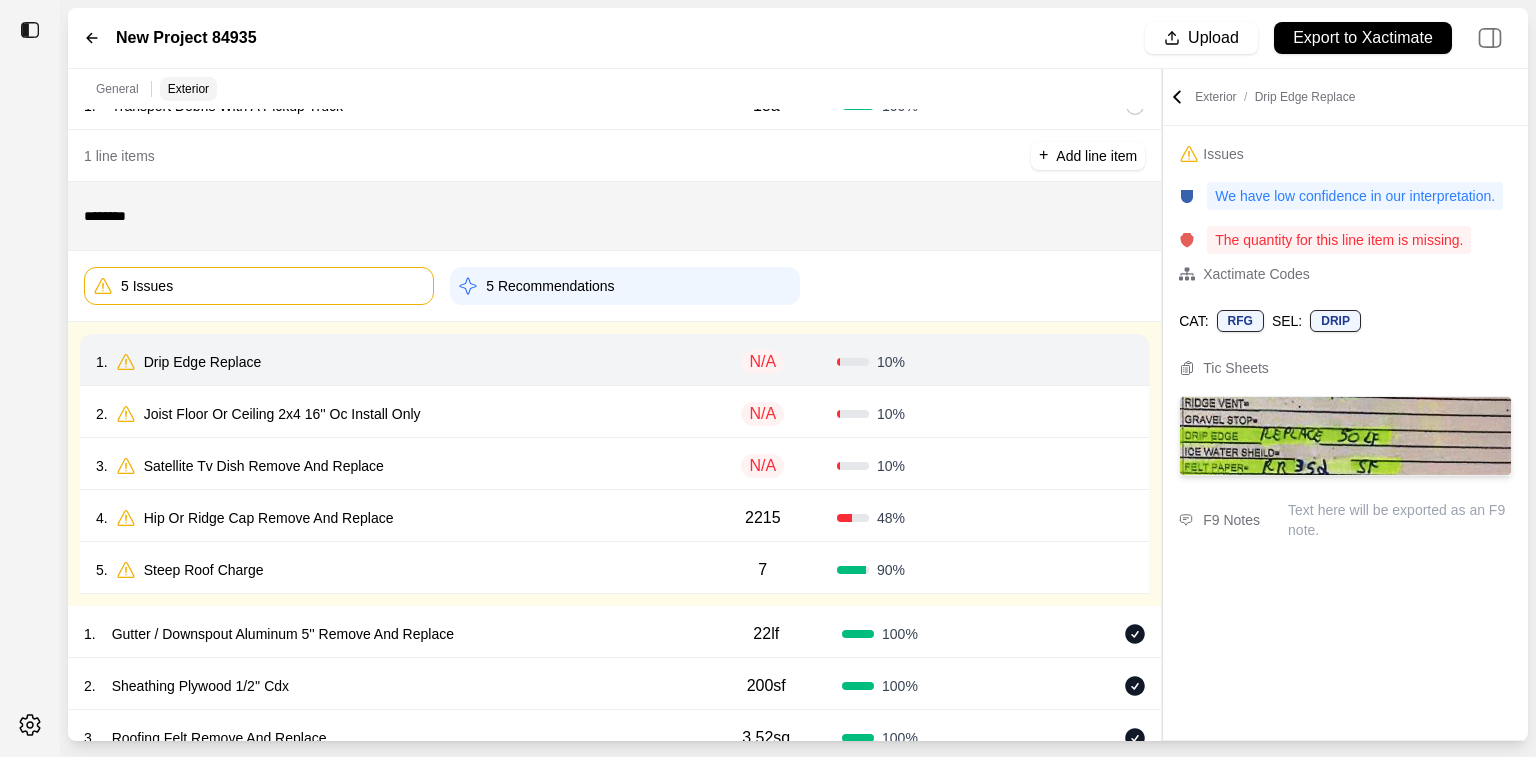 click on "N/A" at bounding box center (762, 362) 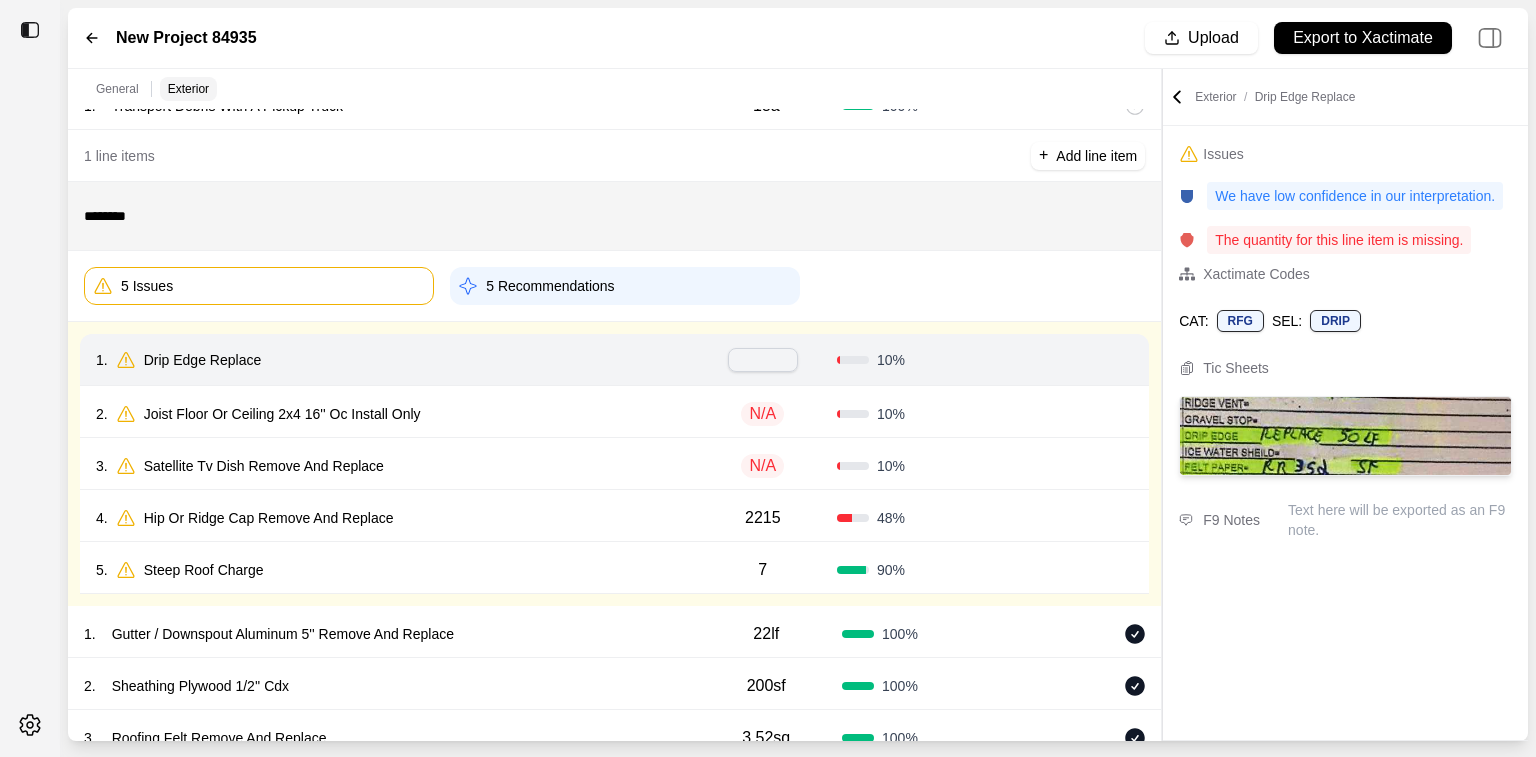 click on "1 . Drip Edge Replace" at bounding box center (392, 360) 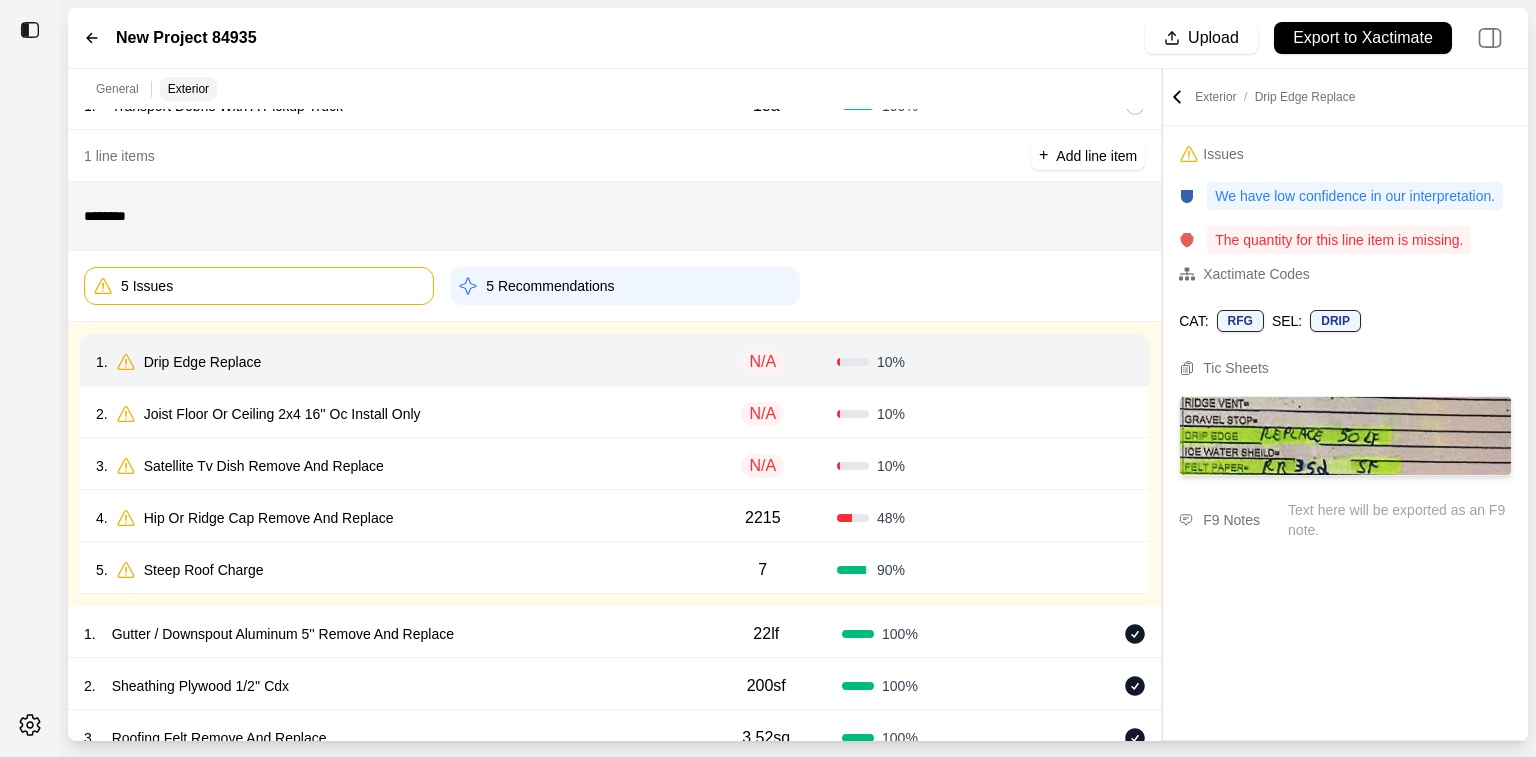click on "Drip Edge Replace" at bounding box center [203, 362] 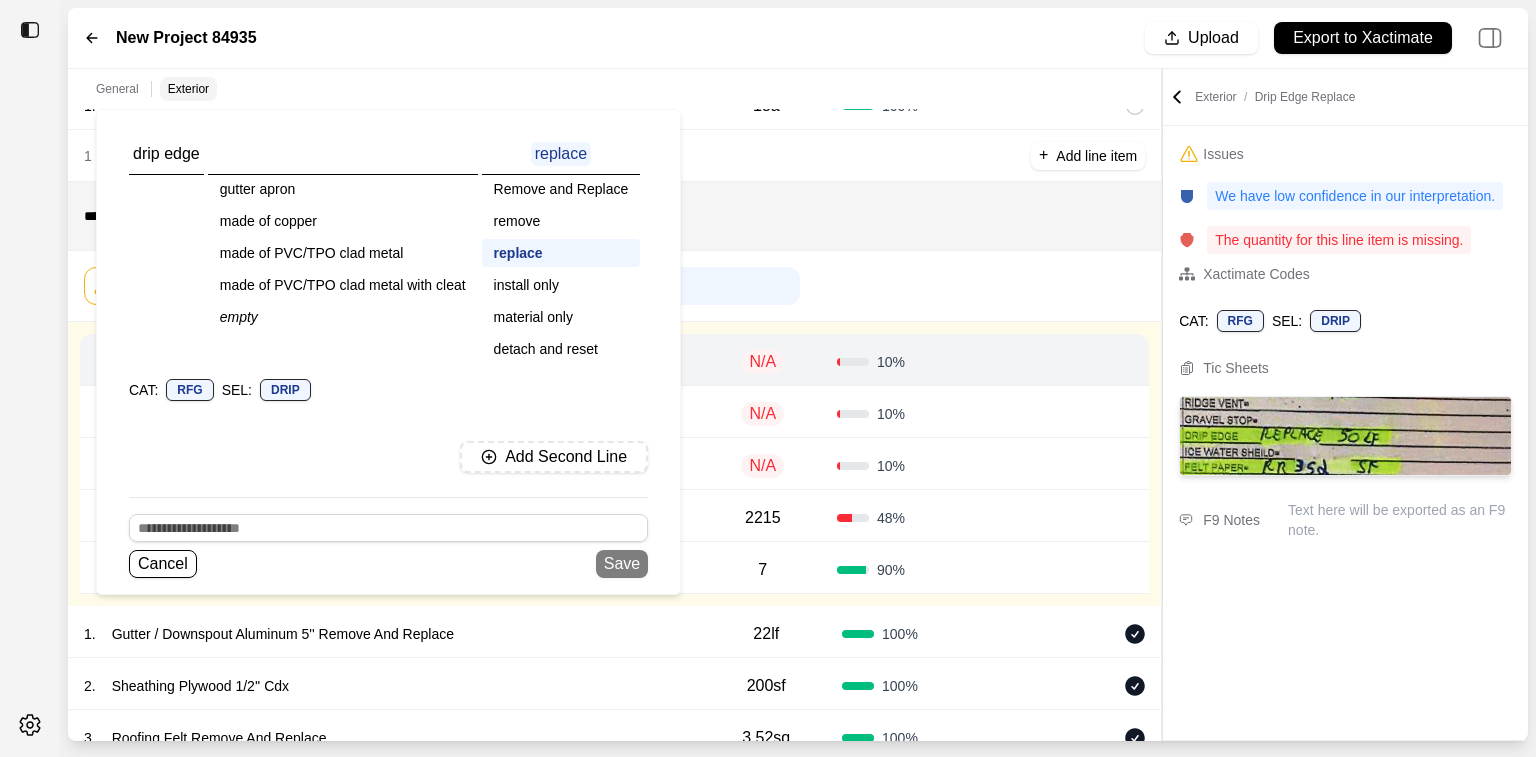 click on "N/A" at bounding box center [763, 362] 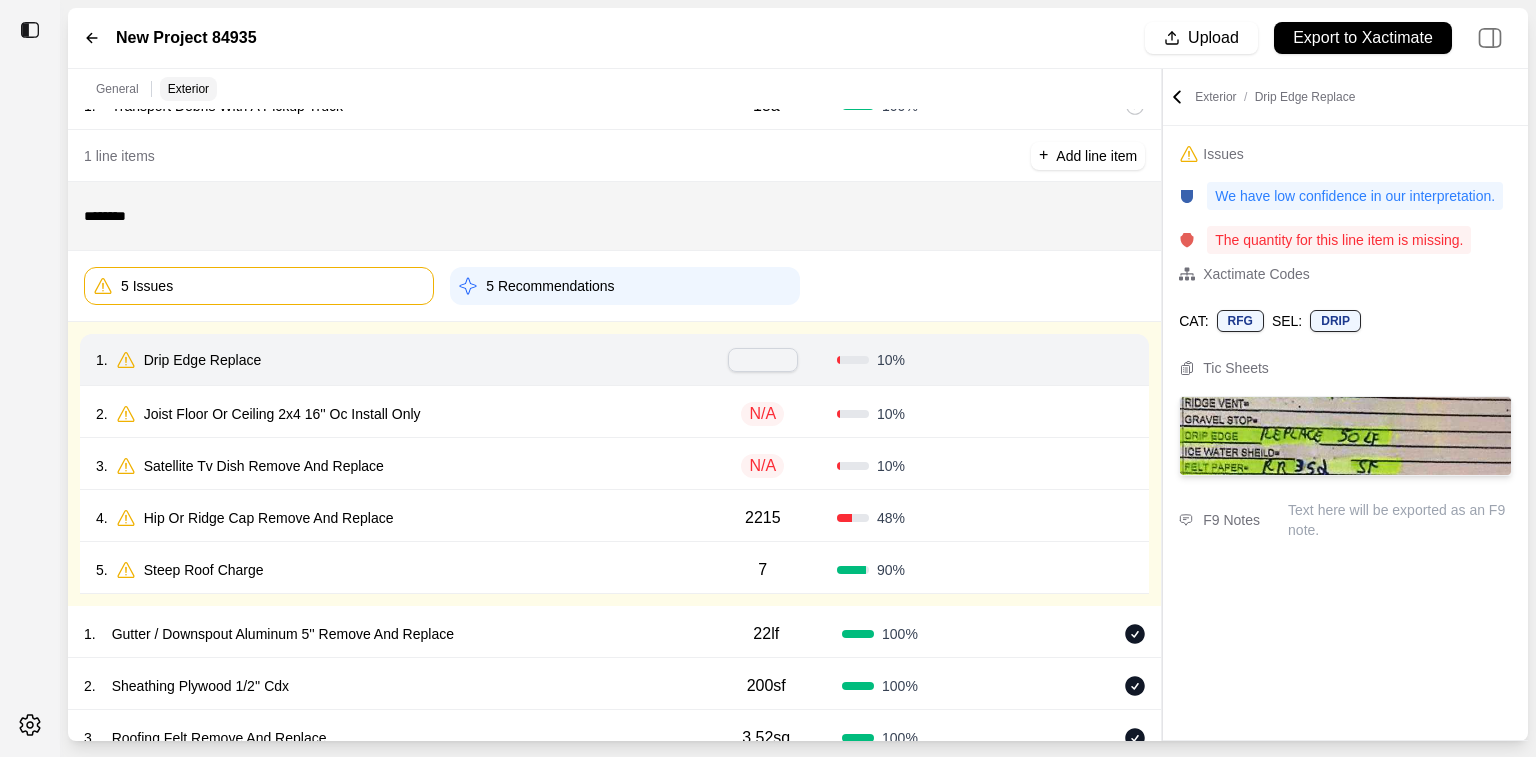 click at bounding box center (763, 360) 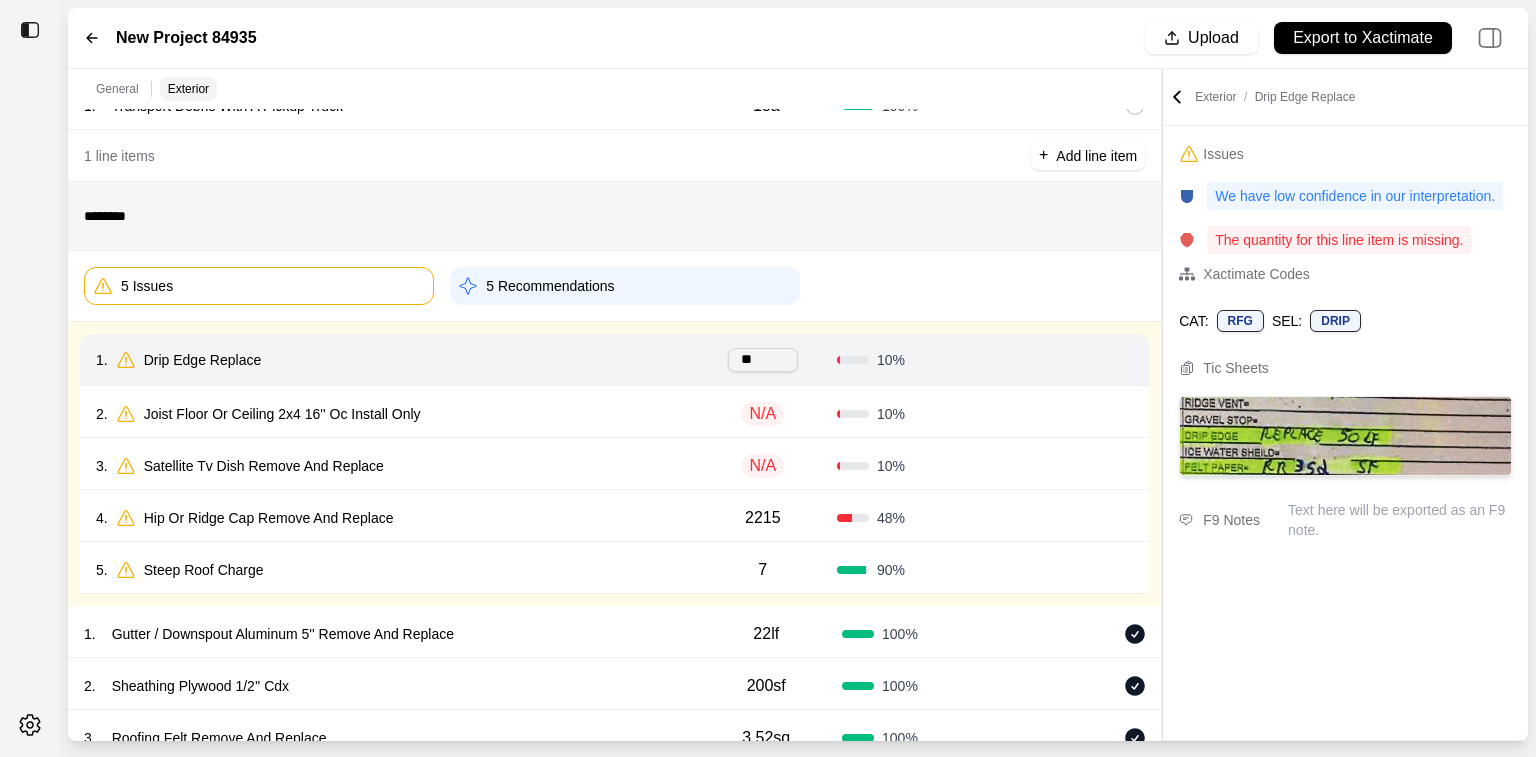 click on "2 . Joist Floor Or Ceiling 2x4 16'' Oc Install Only" at bounding box center [392, 414] 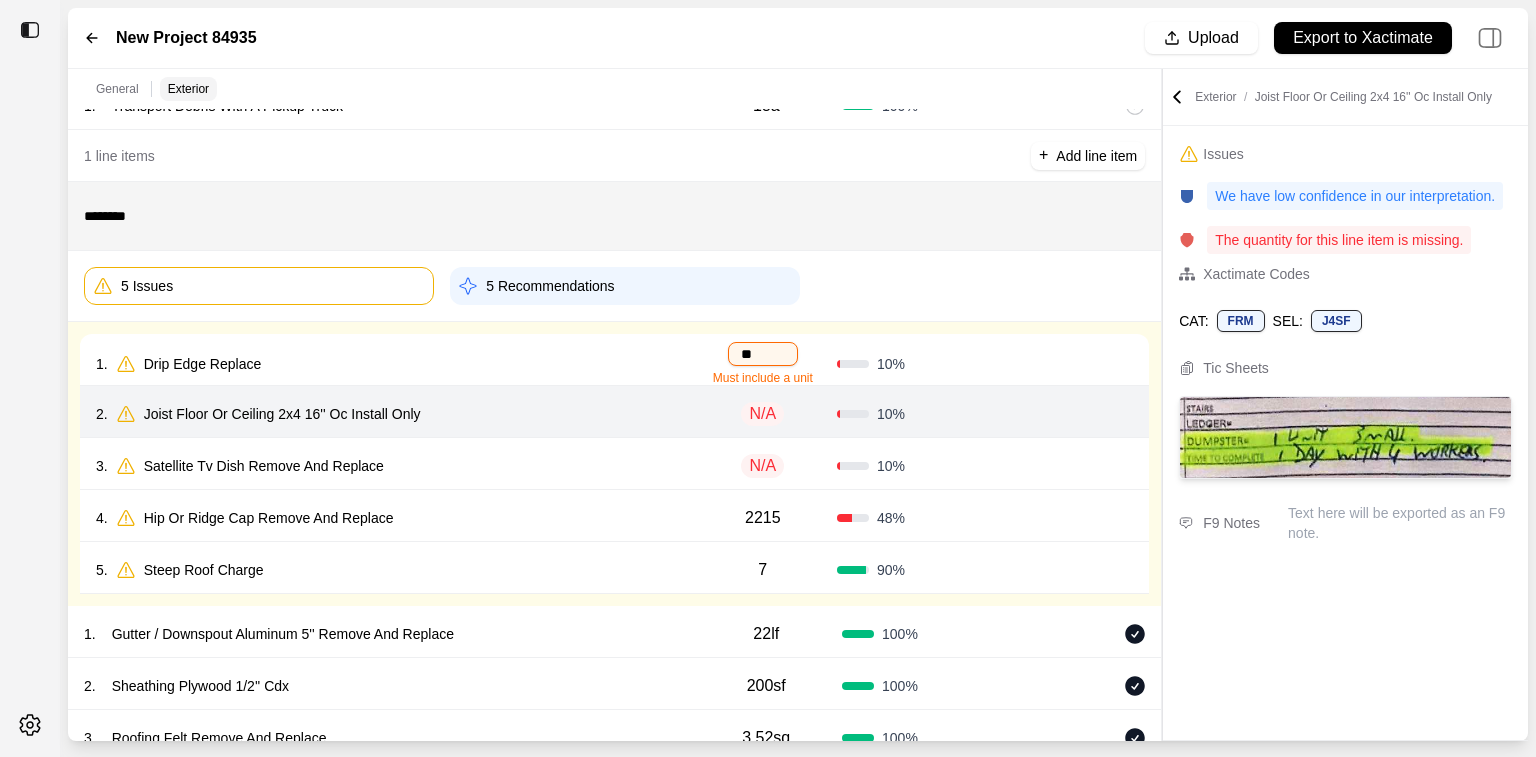 click on "**" at bounding box center (763, 354) 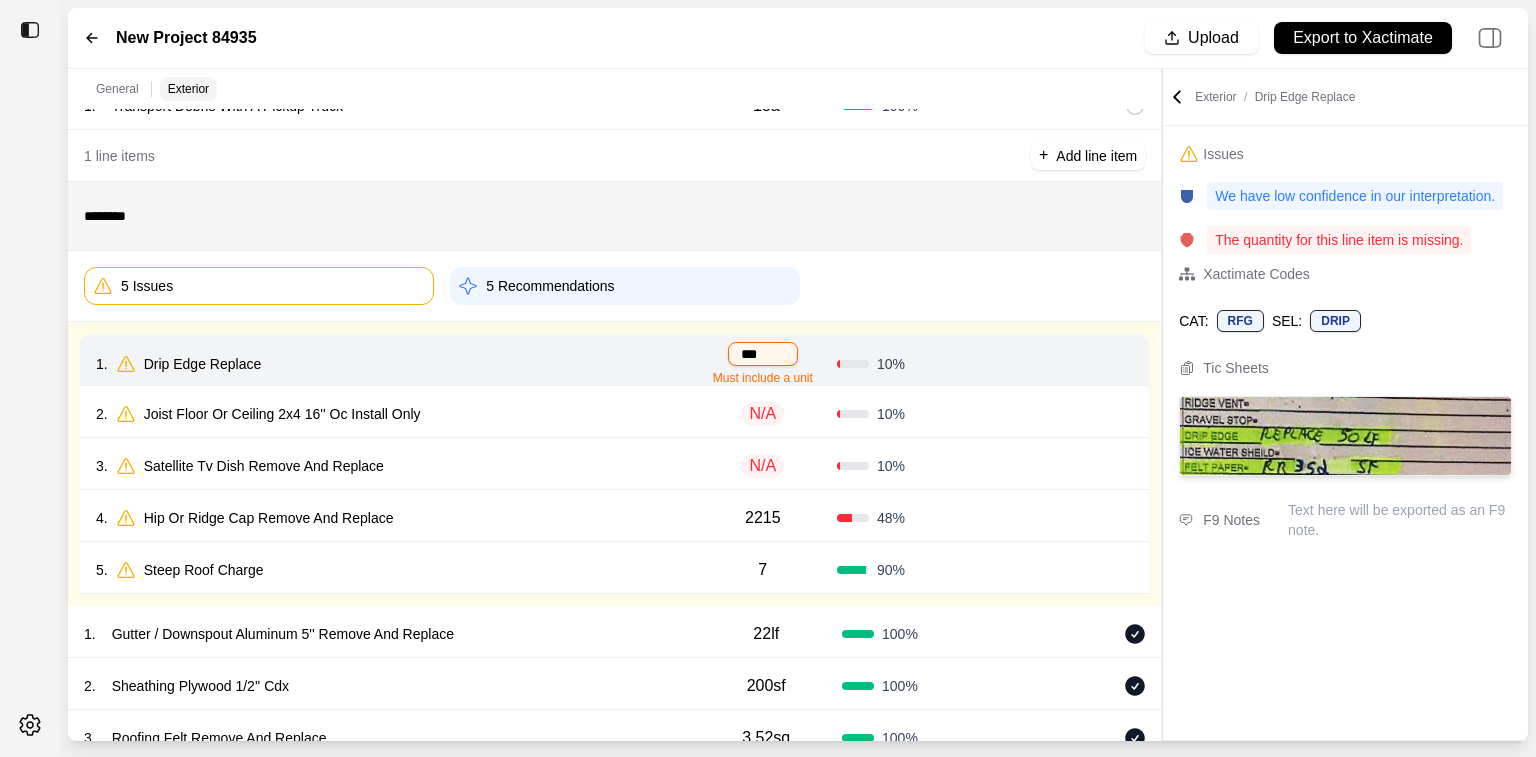type on "****" 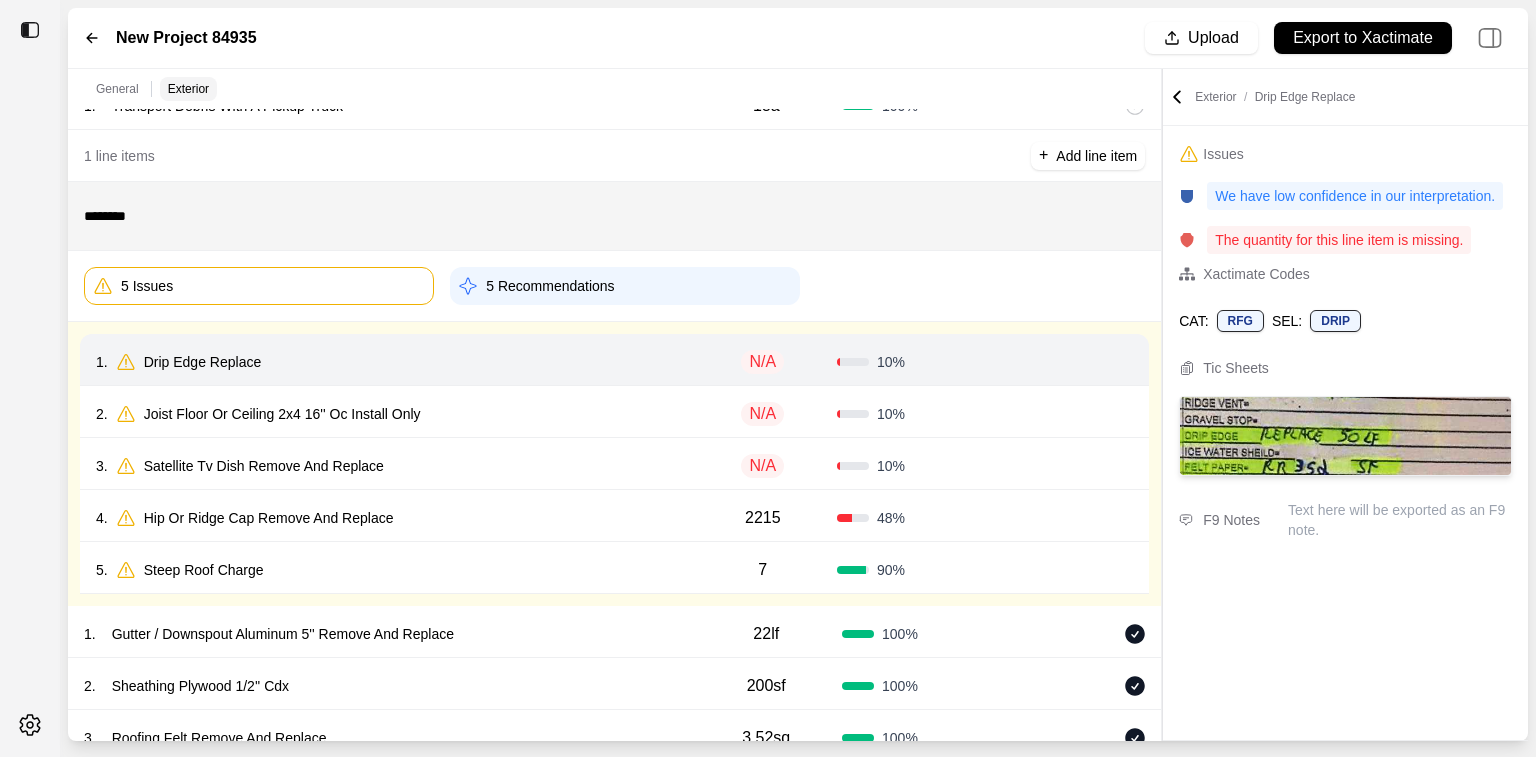 click on "2 . Joist Floor Or Ceiling 2x4 16'' Oc Install Only" at bounding box center [392, 414] 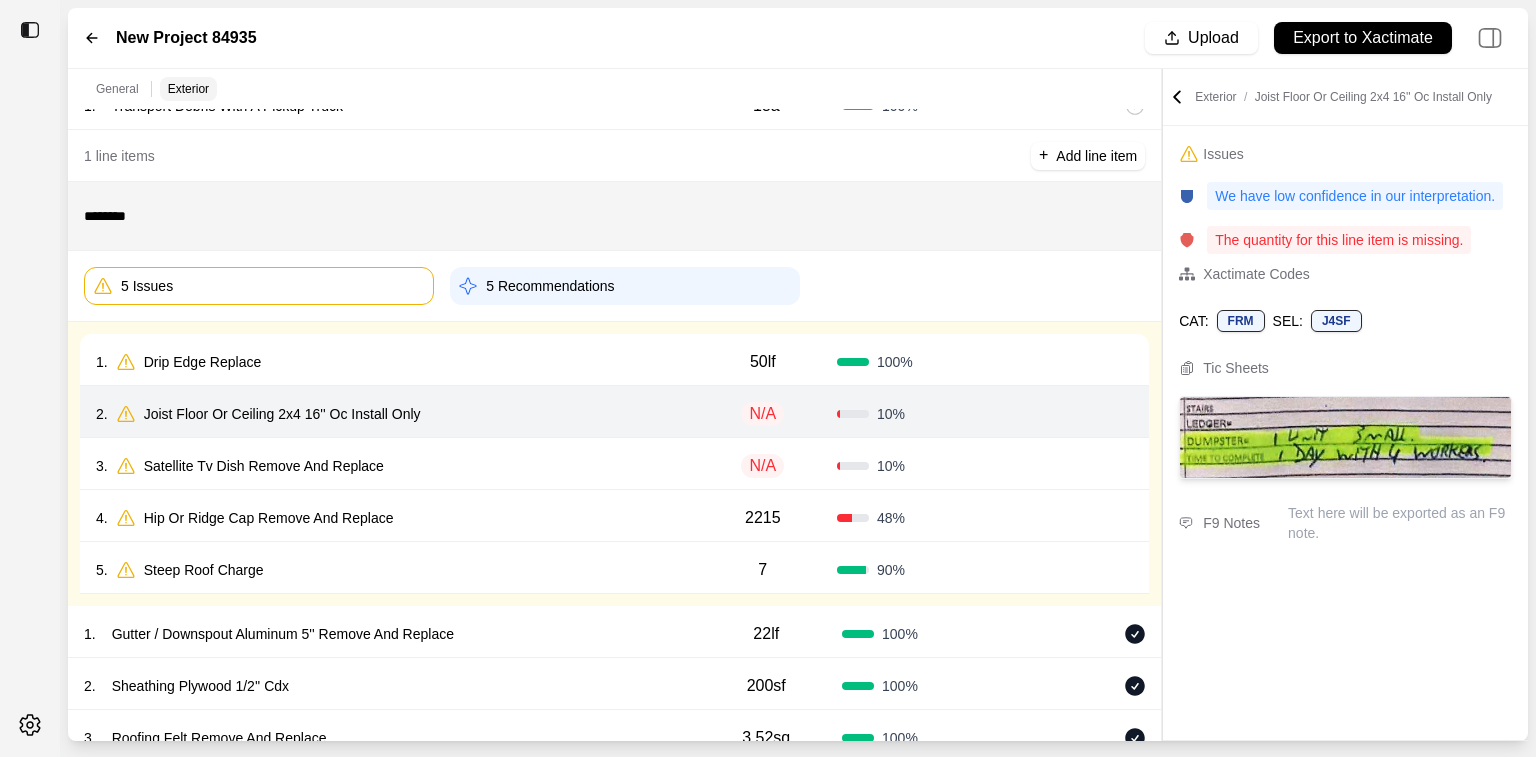 click 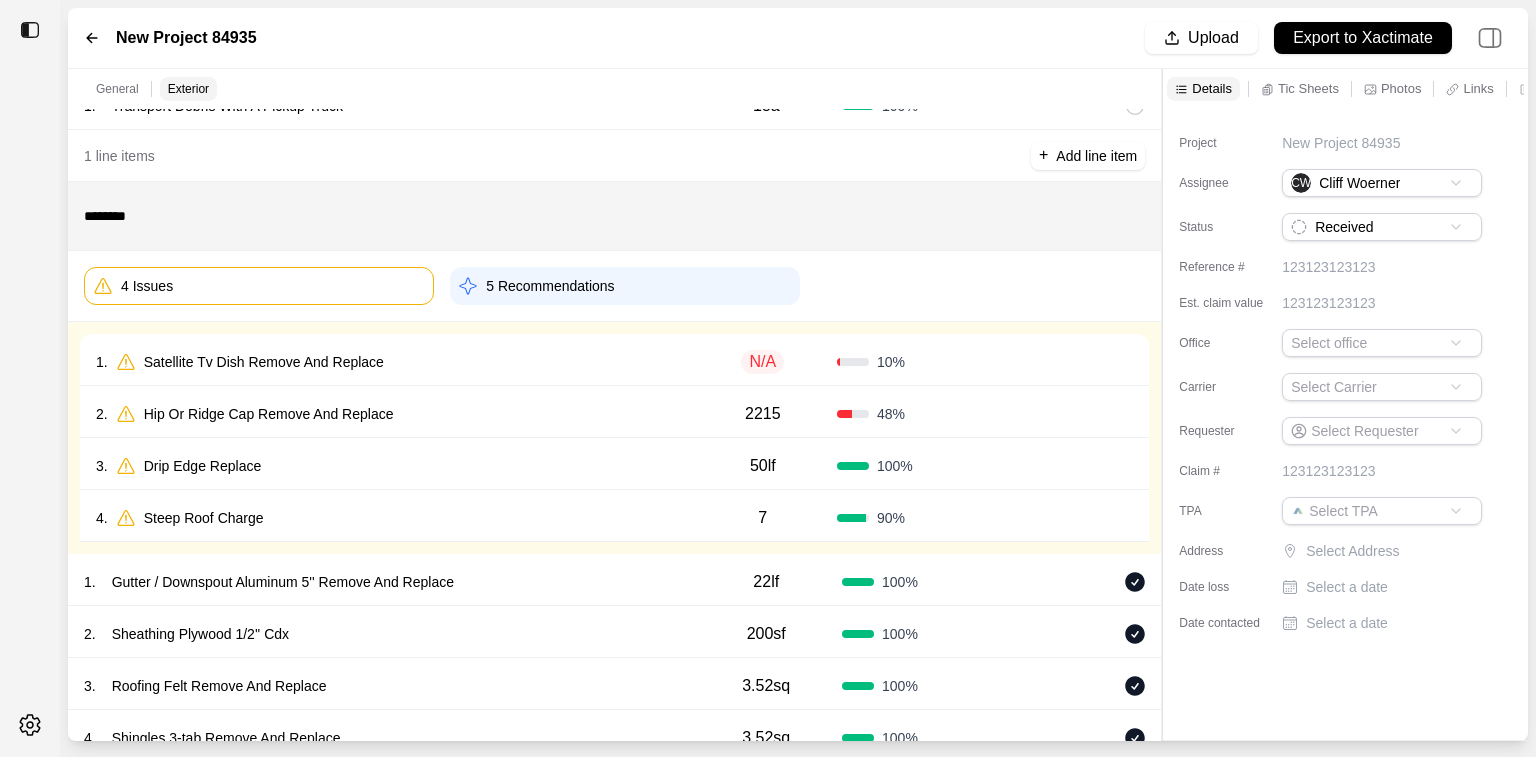click 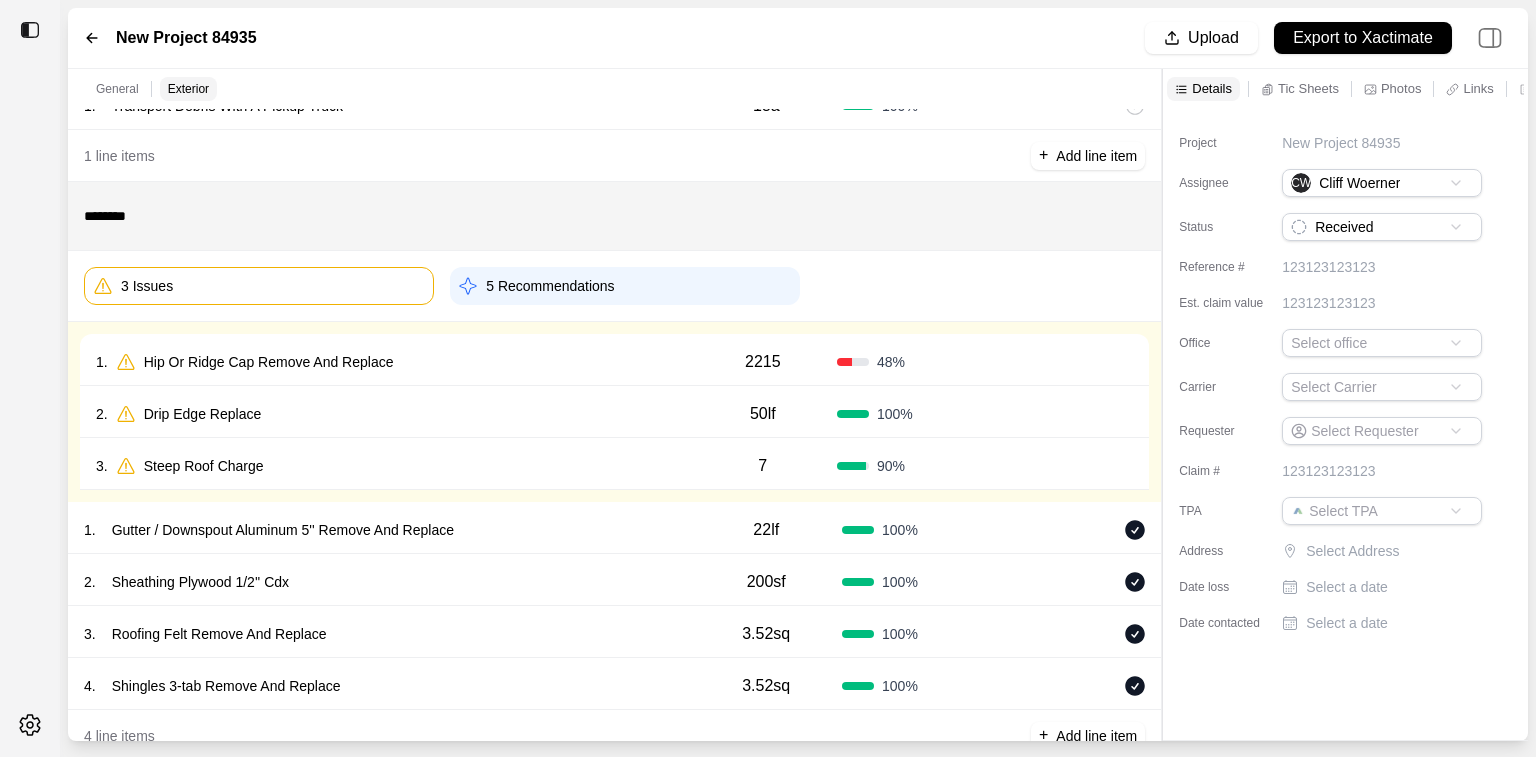 click on "1 . Hip Or Ridge Cap Remove And Replace" at bounding box center (392, 362) 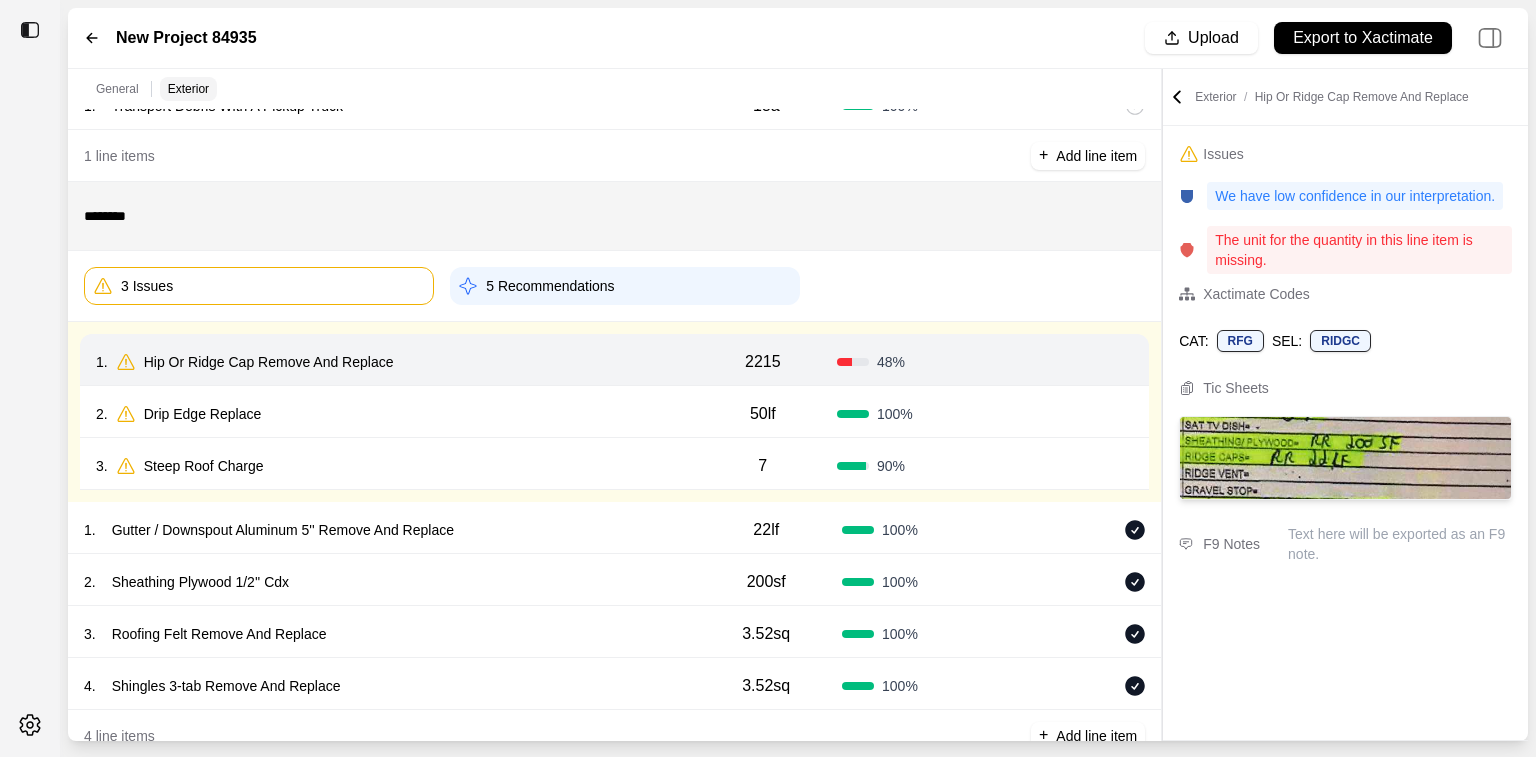 click on "2215" at bounding box center [763, 362] 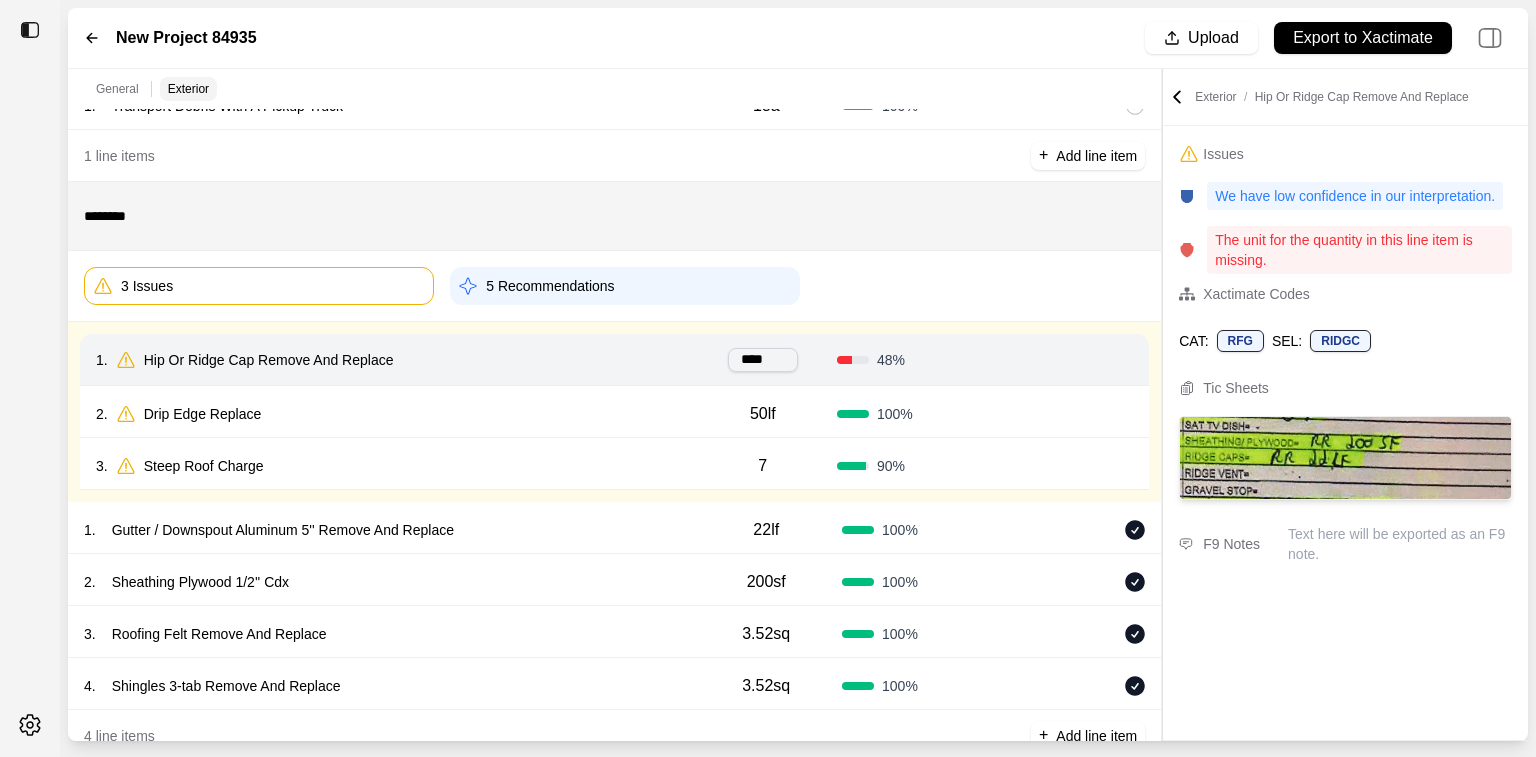 drag, startPoint x: 779, startPoint y: 360, endPoint x: 755, endPoint y: 365, distance: 24.5153 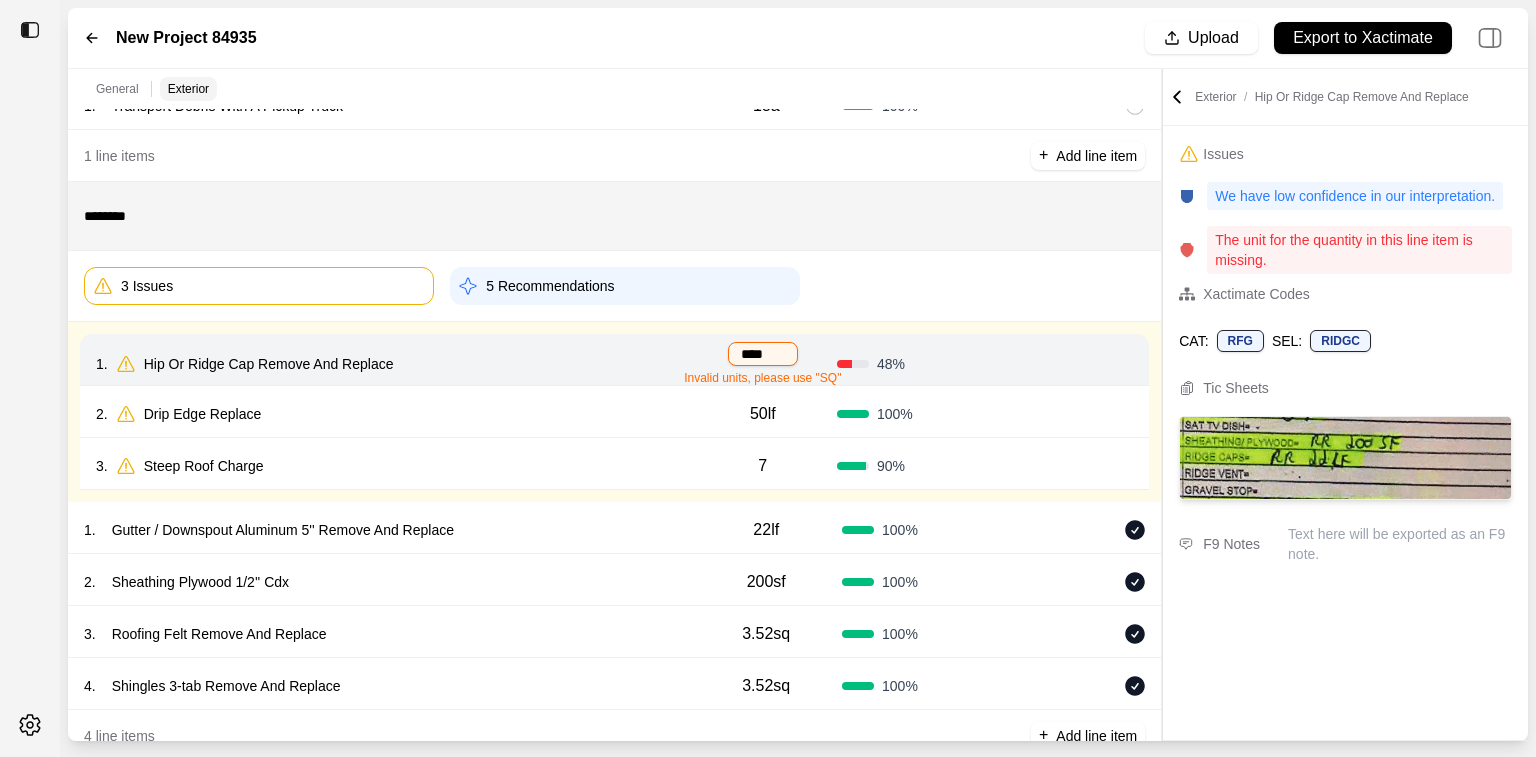 click on "3   Issues" at bounding box center [259, 286] 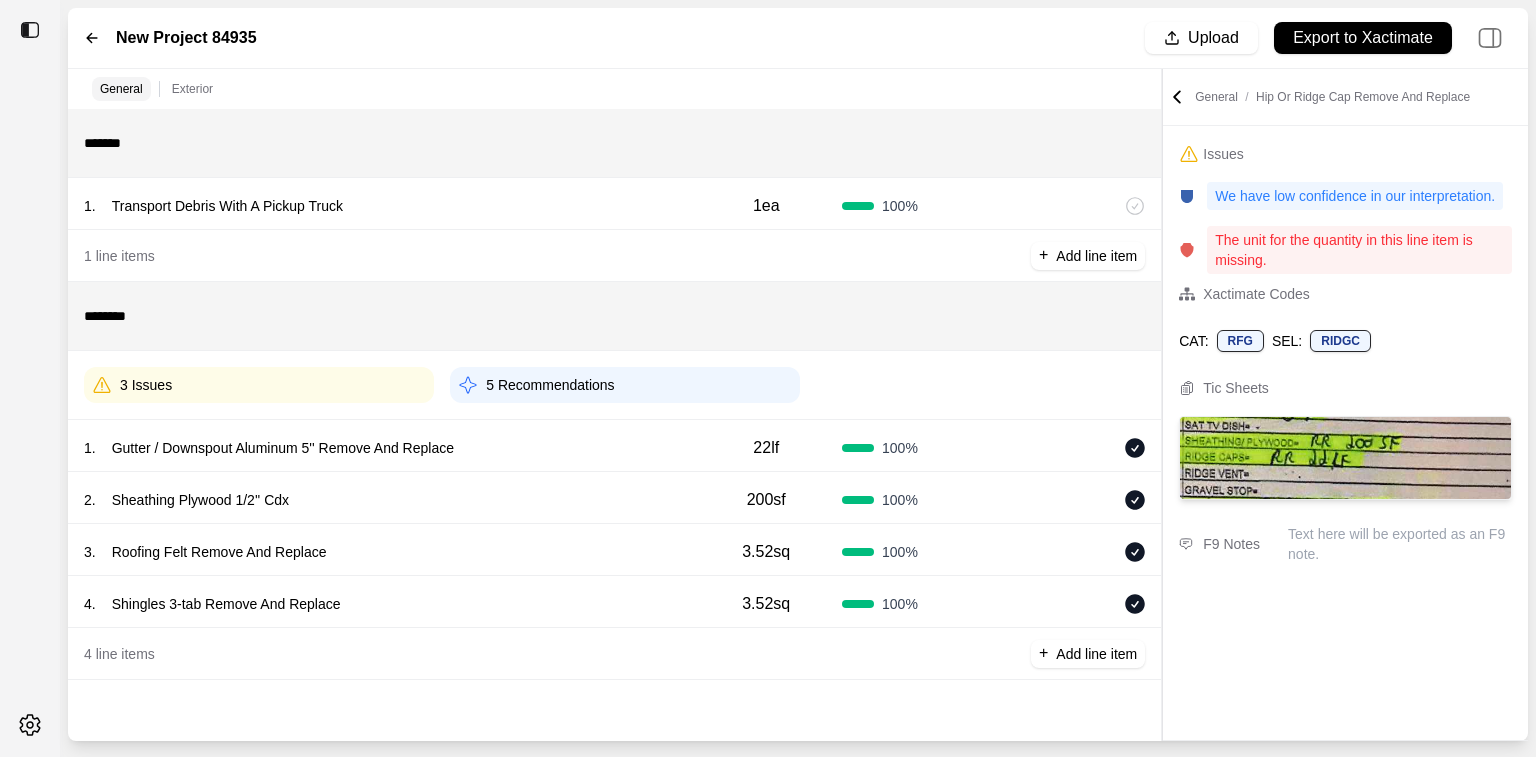click on "3   Issues" at bounding box center (259, 385) 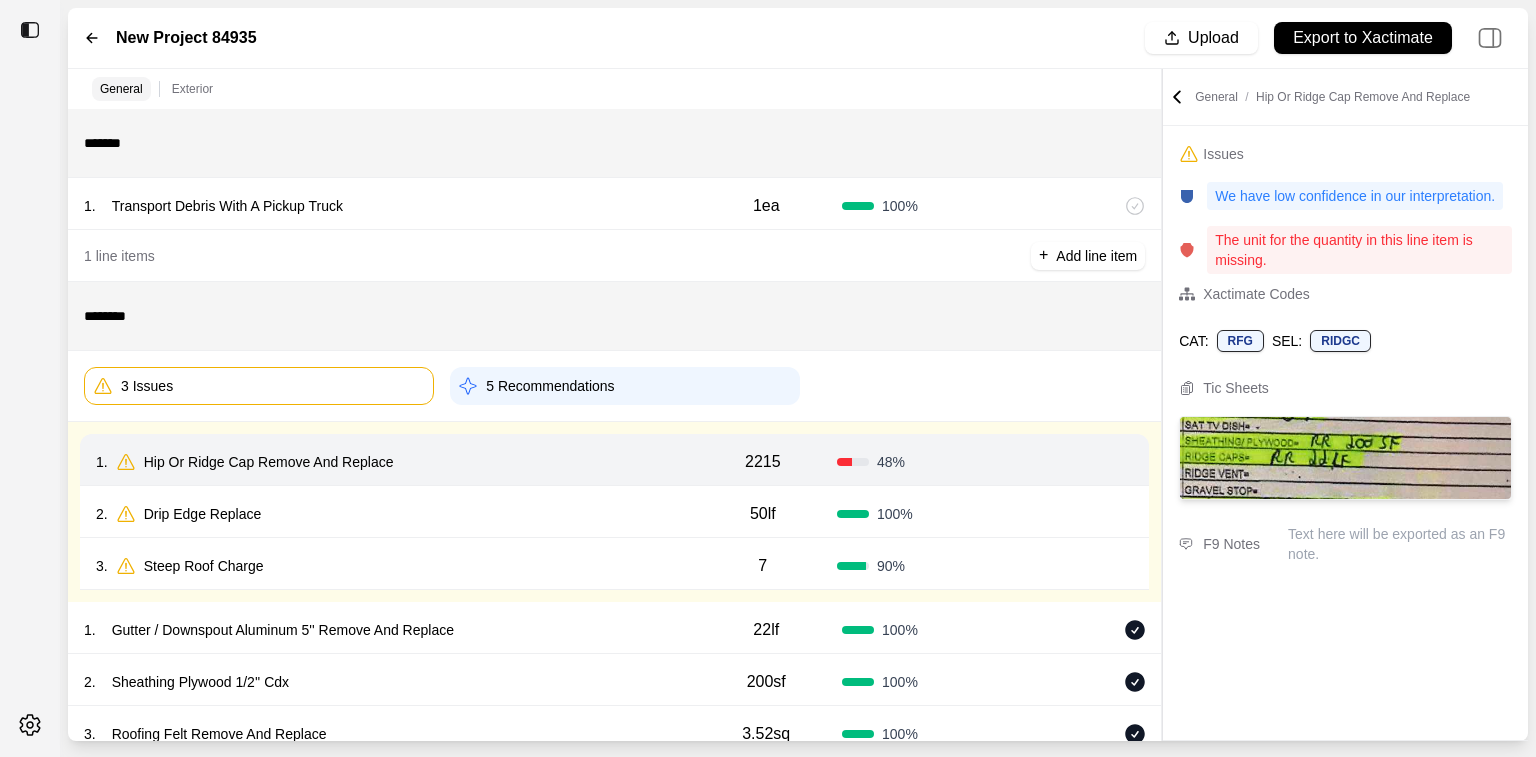 click on "2 . Drip Edge Replace" at bounding box center [392, 514] 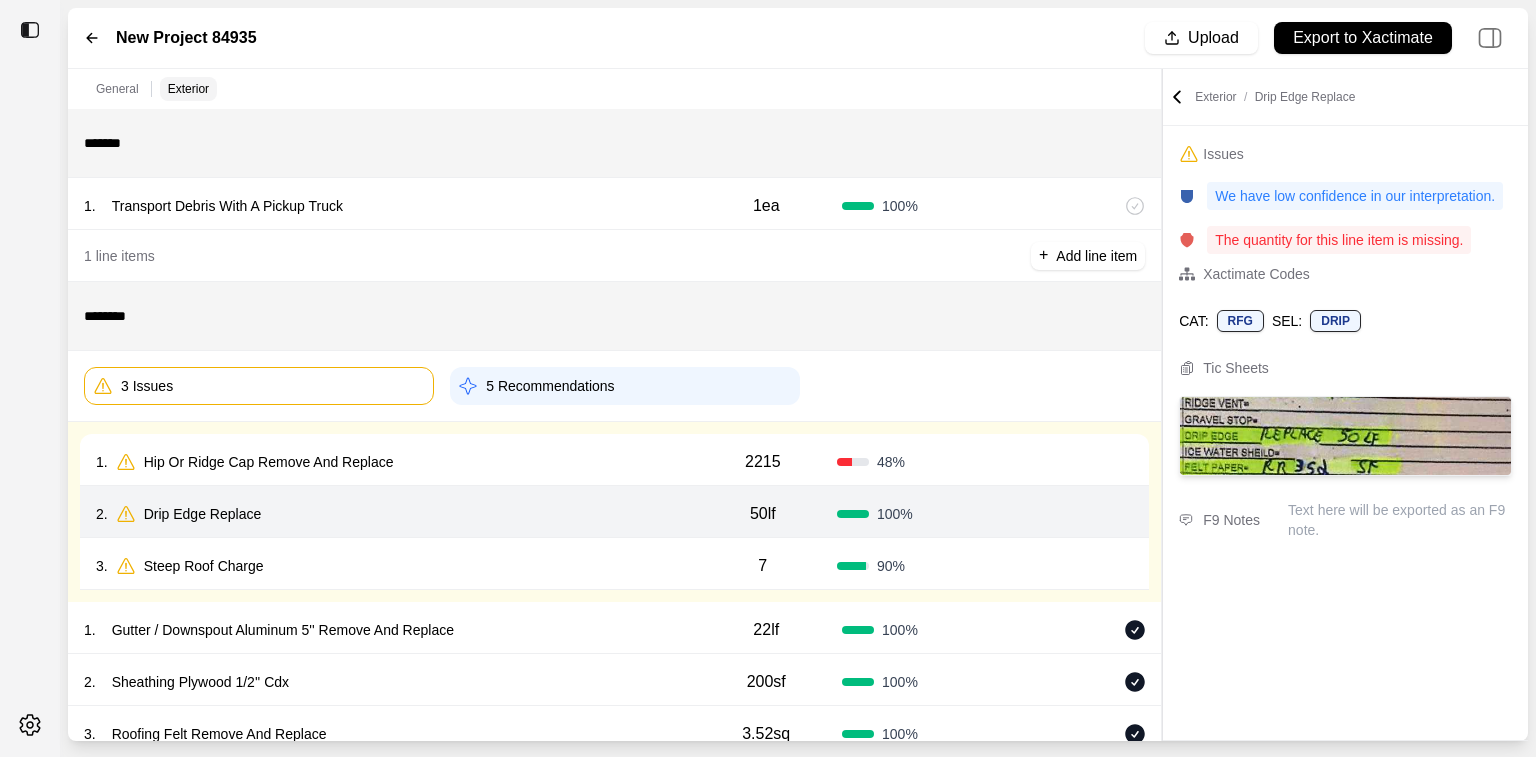 click on "3 . Steep Roof Charge 7 90 % Confirm" at bounding box center (614, 564) 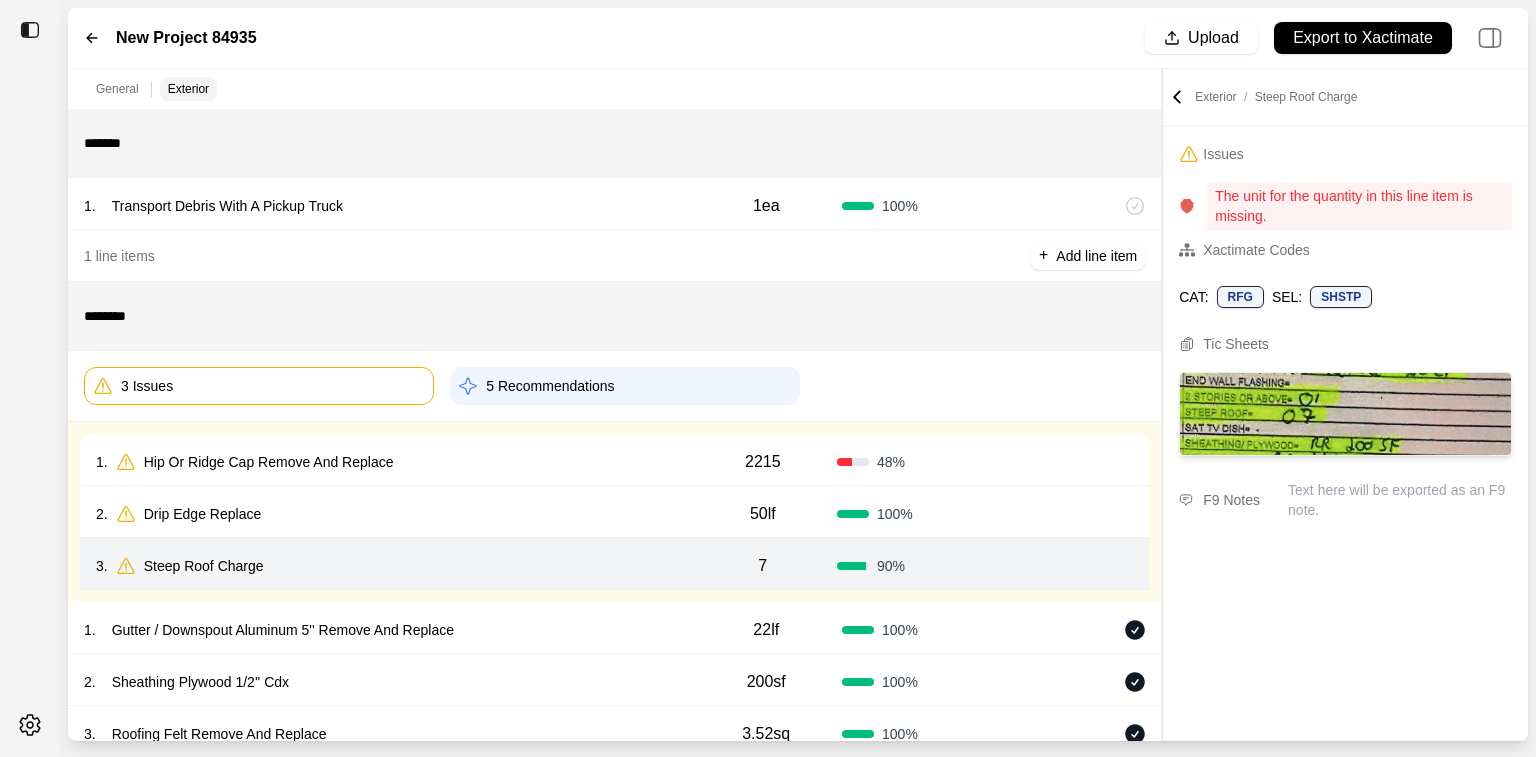 click on "3 . Steep Roof Charge" at bounding box center [392, 566] 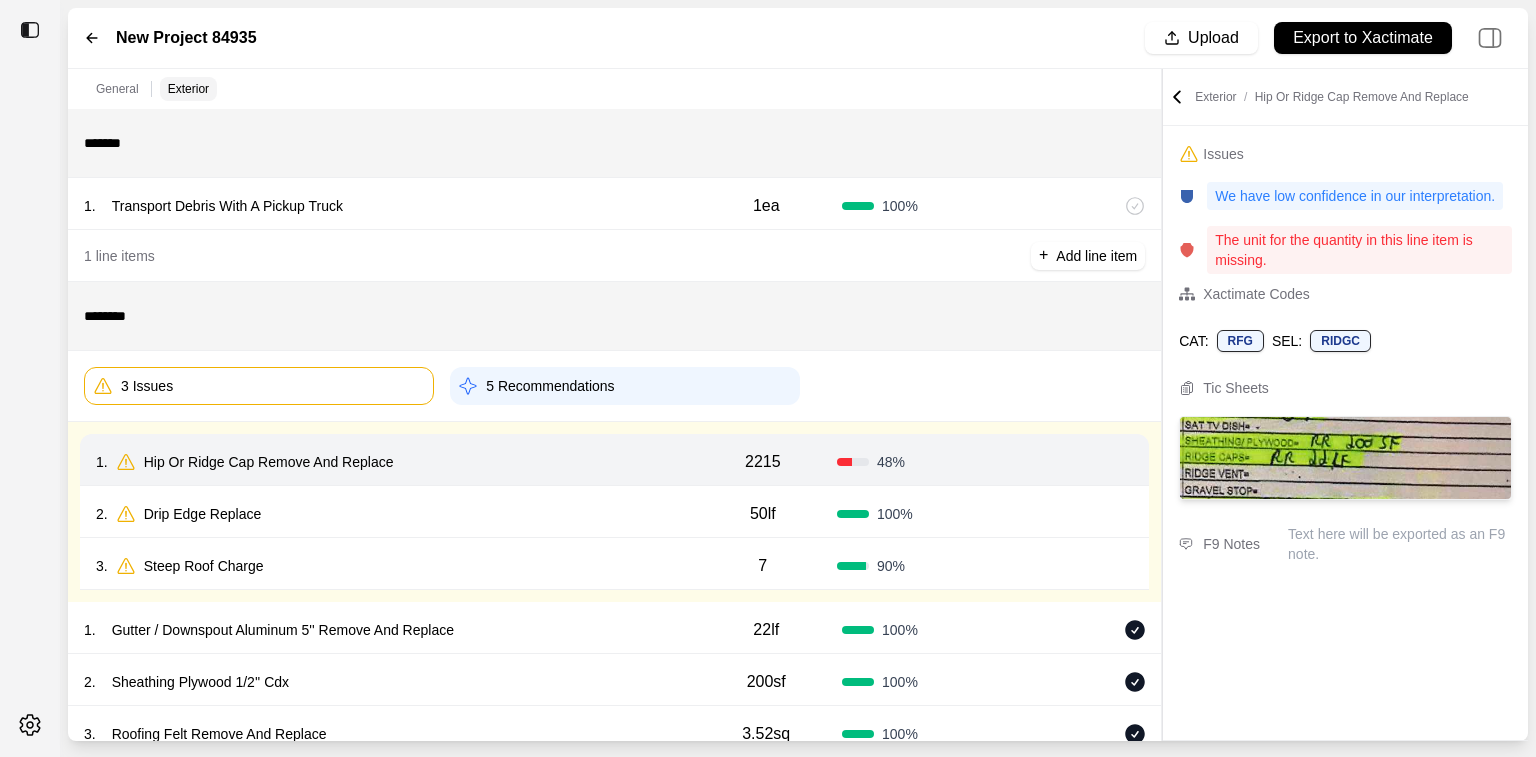 click 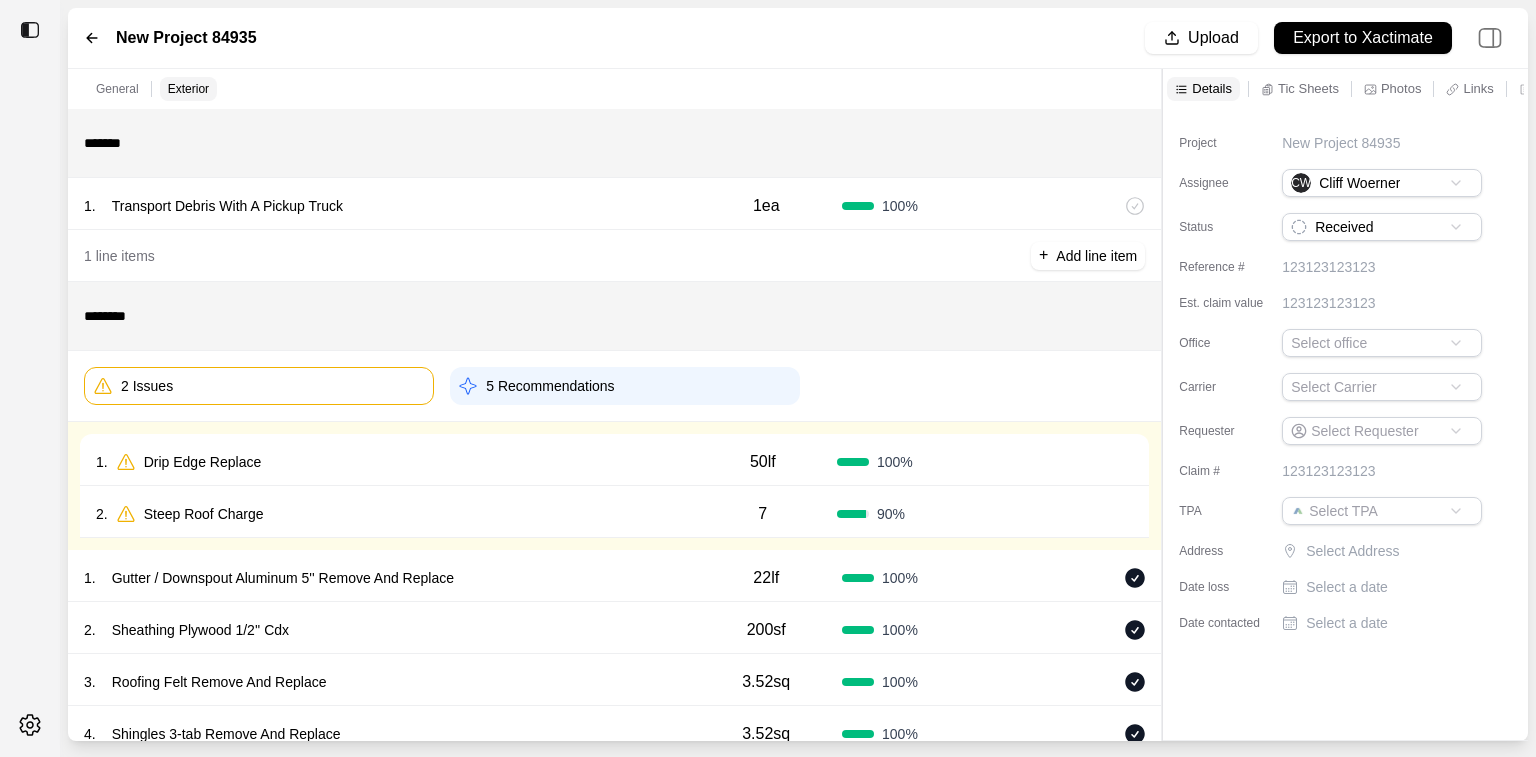 click on "5   Recommendations" at bounding box center (550, 386) 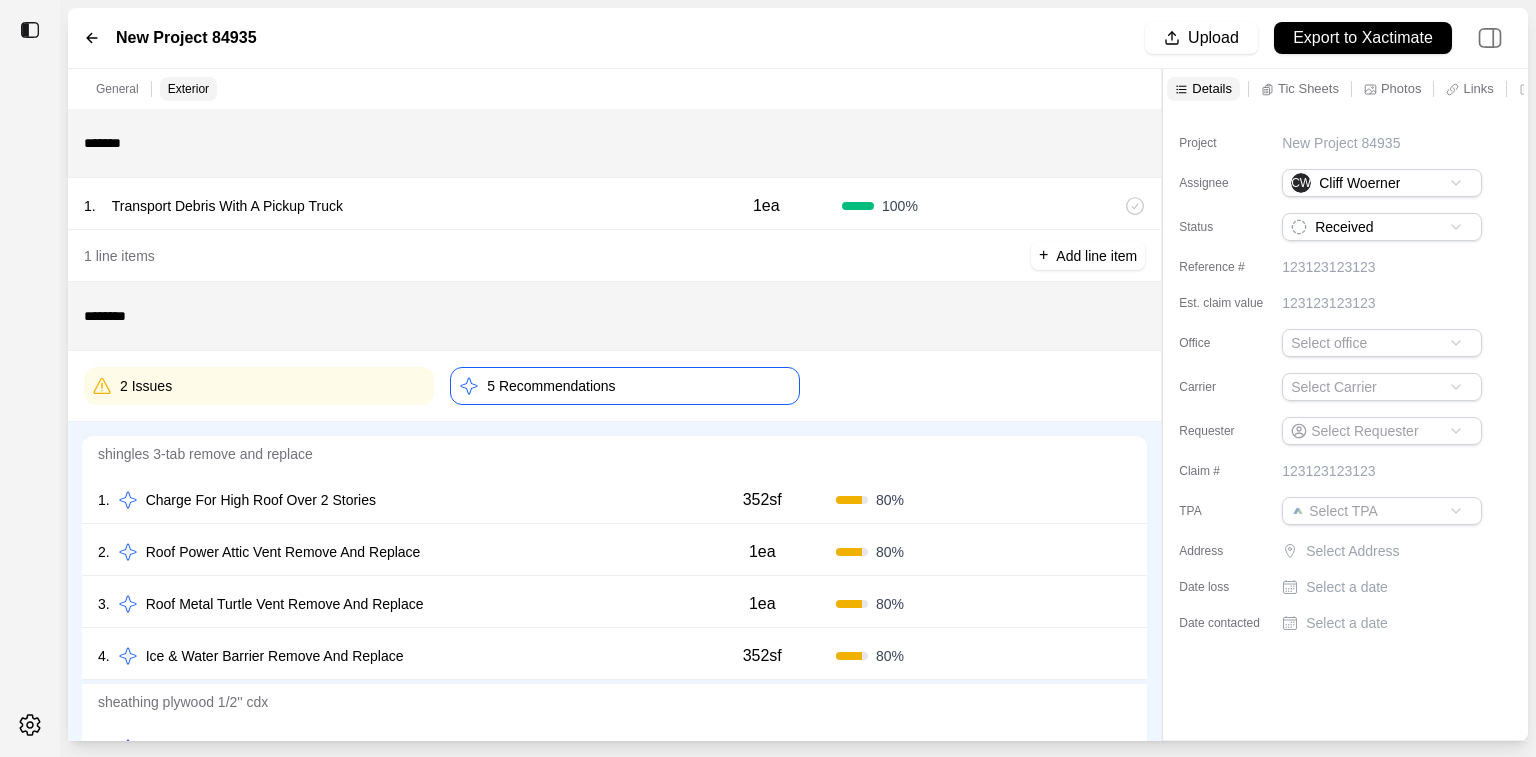 click 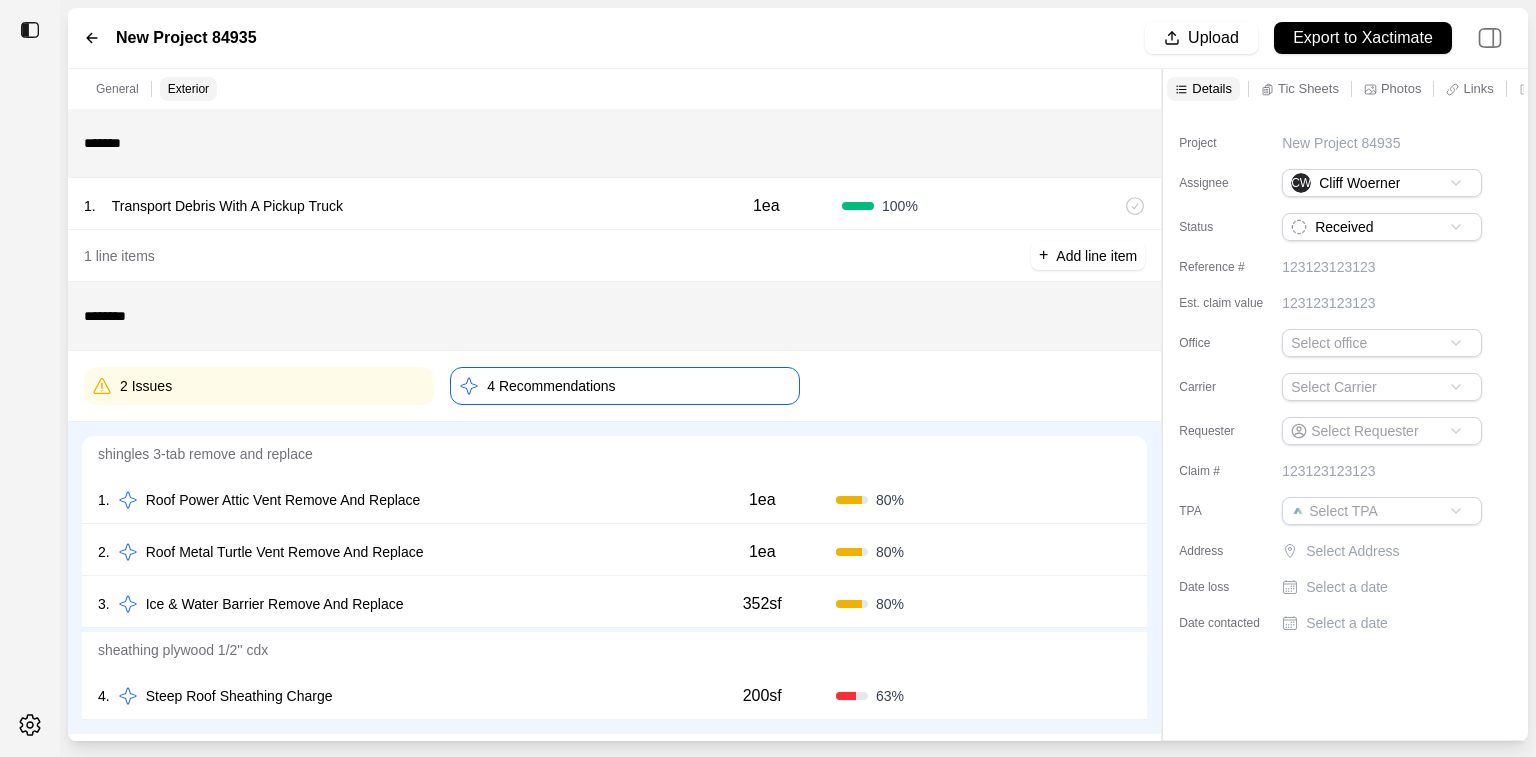 click 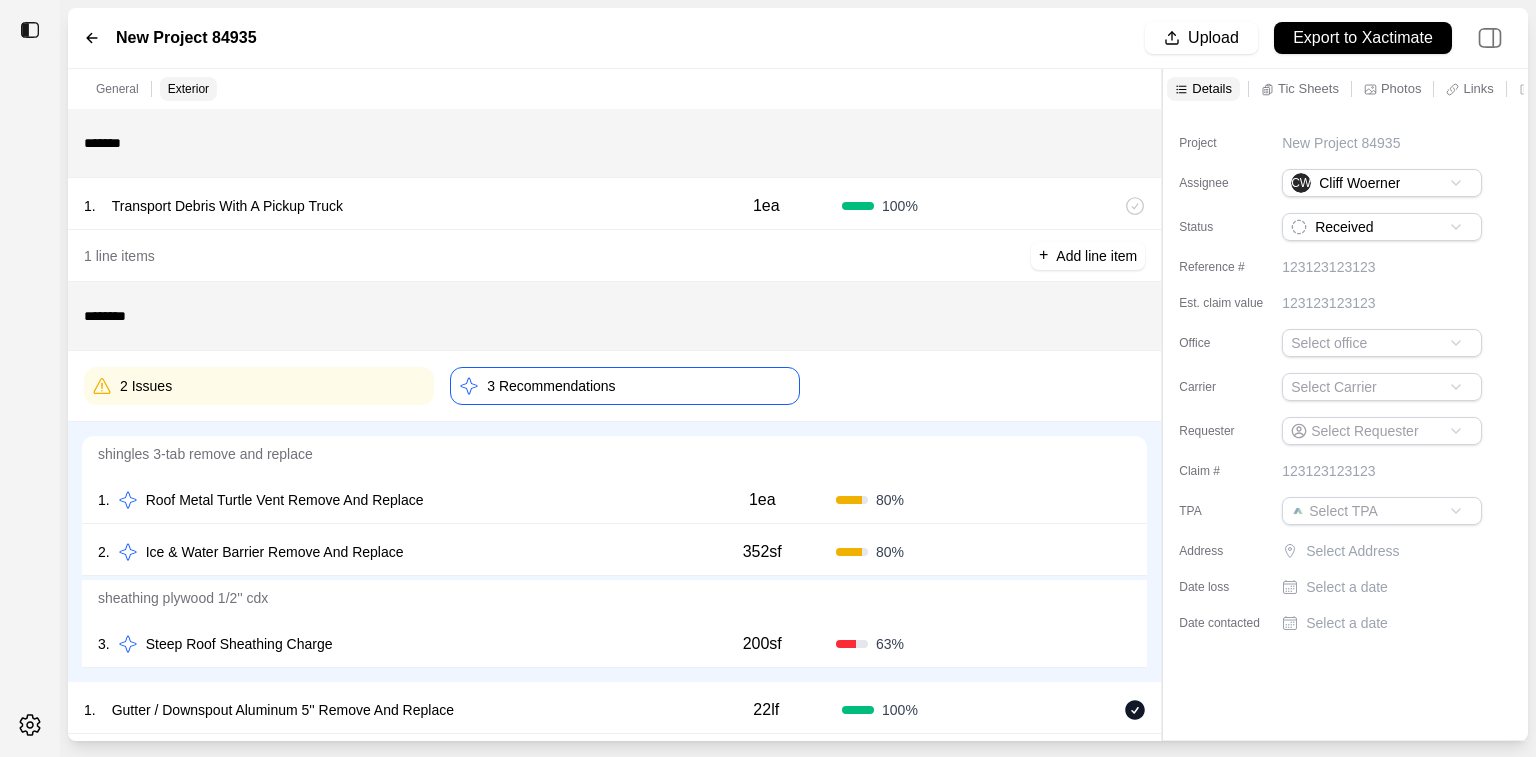 click 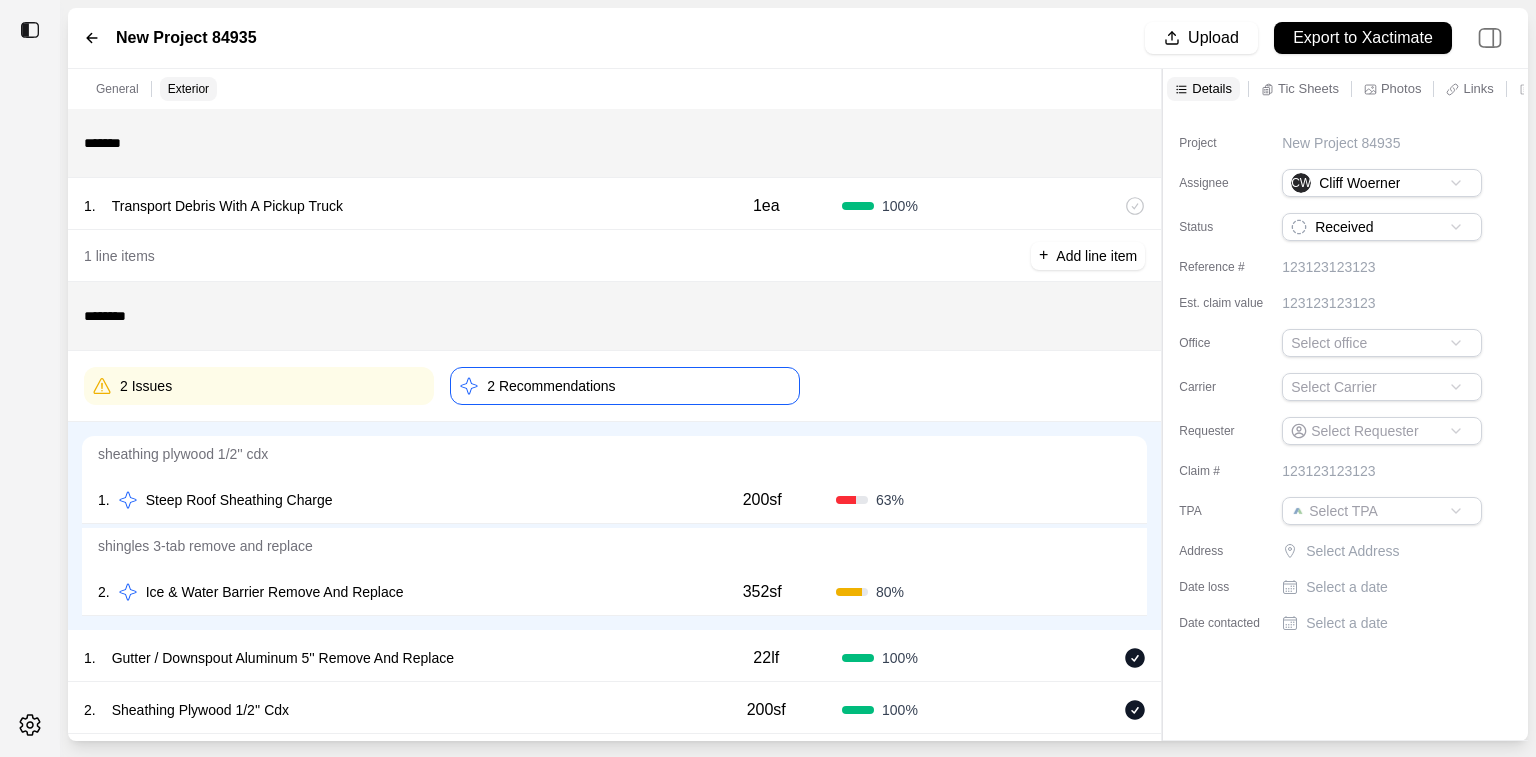 click on "Confirm" at bounding box center [1074, 500] 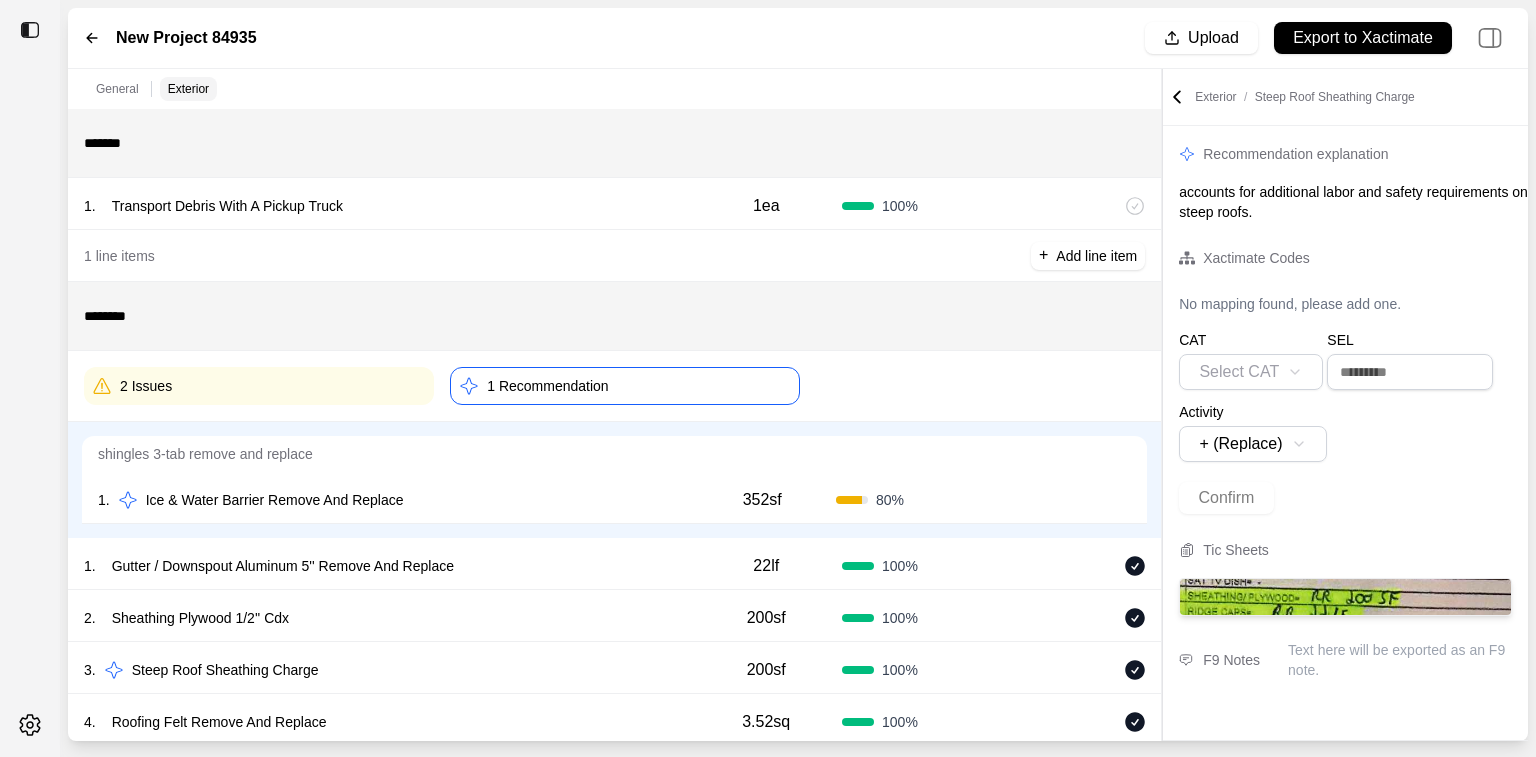 click 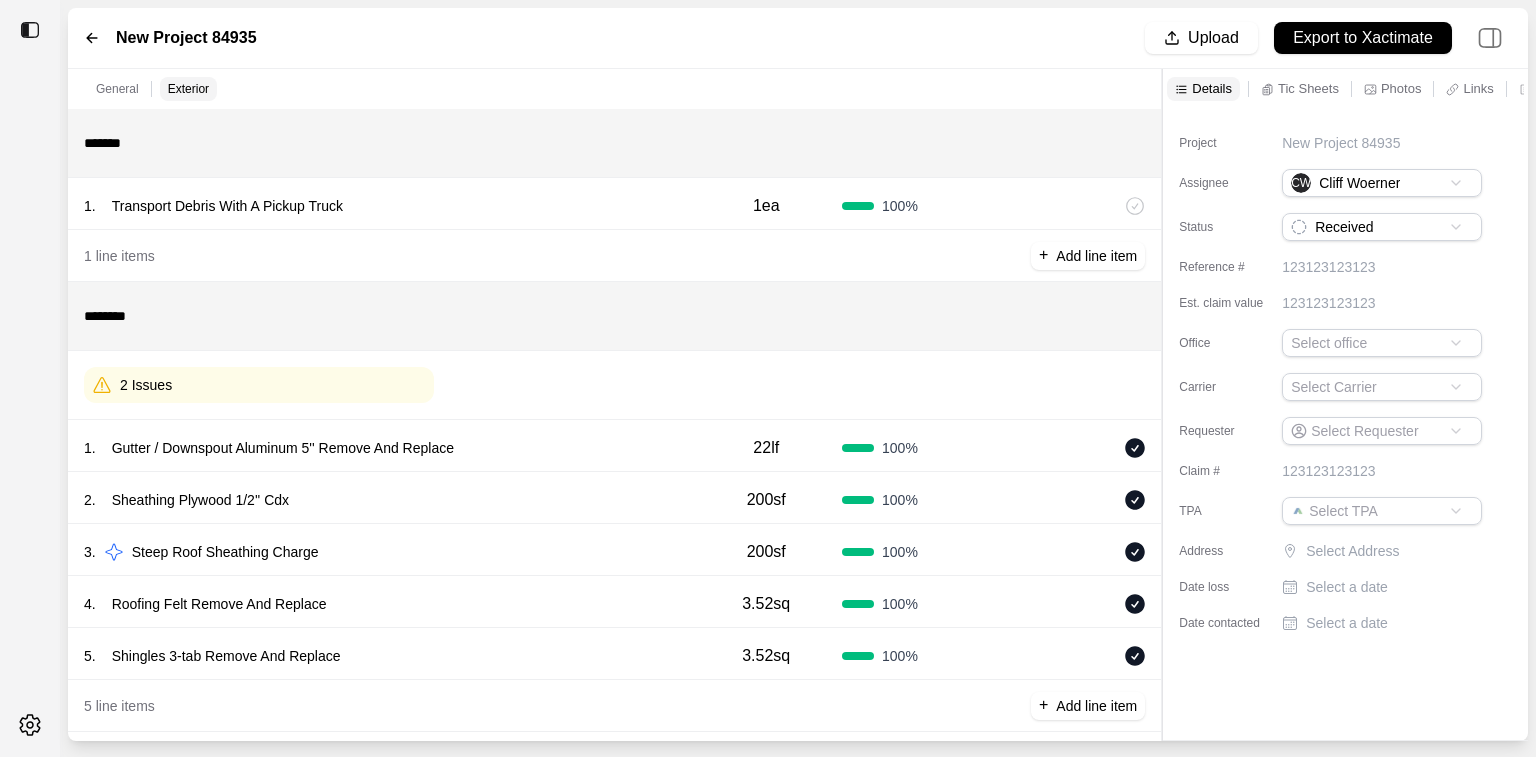 scroll, scrollTop: 22, scrollLeft: 0, axis: vertical 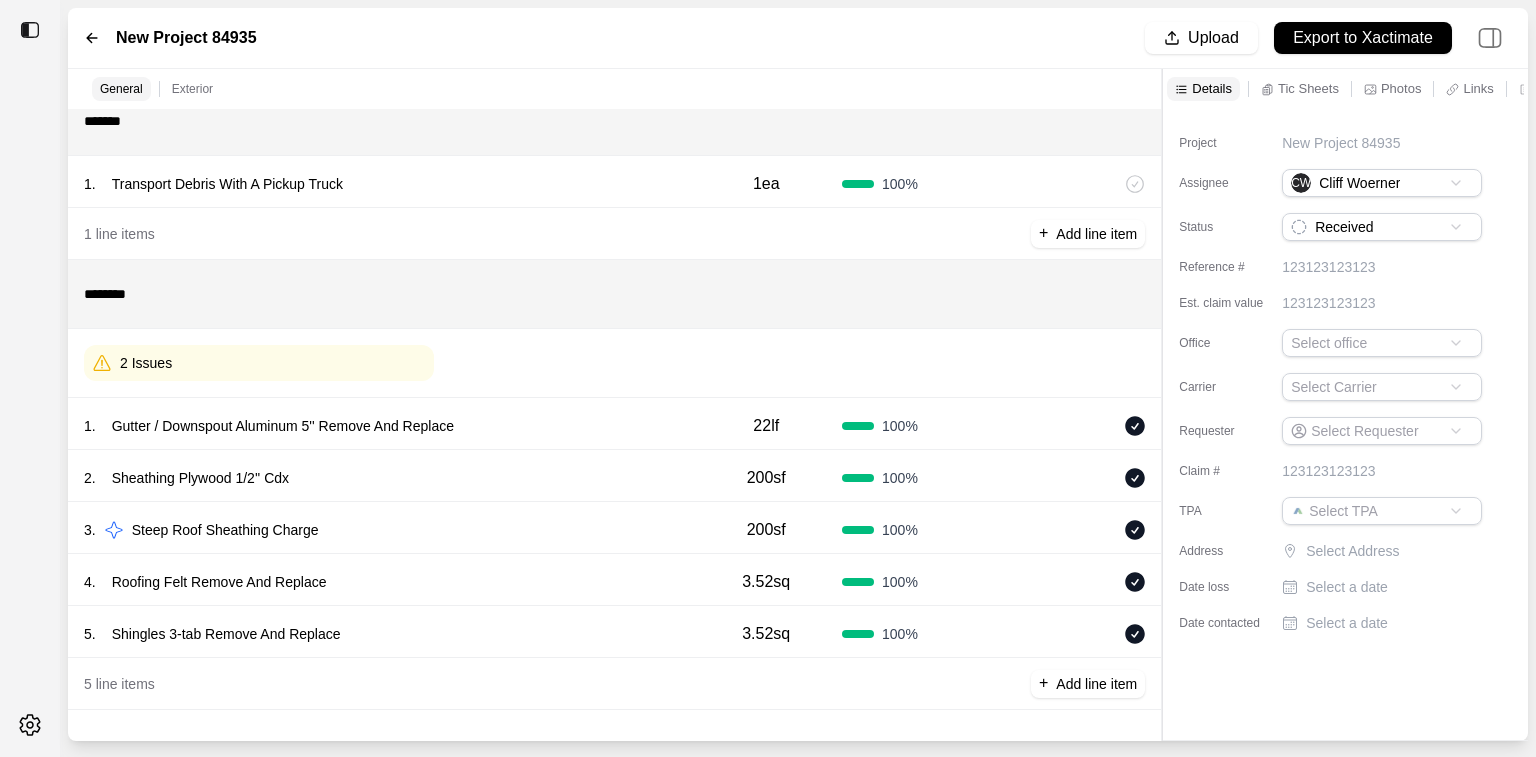 click on "2   Issues" at bounding box center [259, 363] 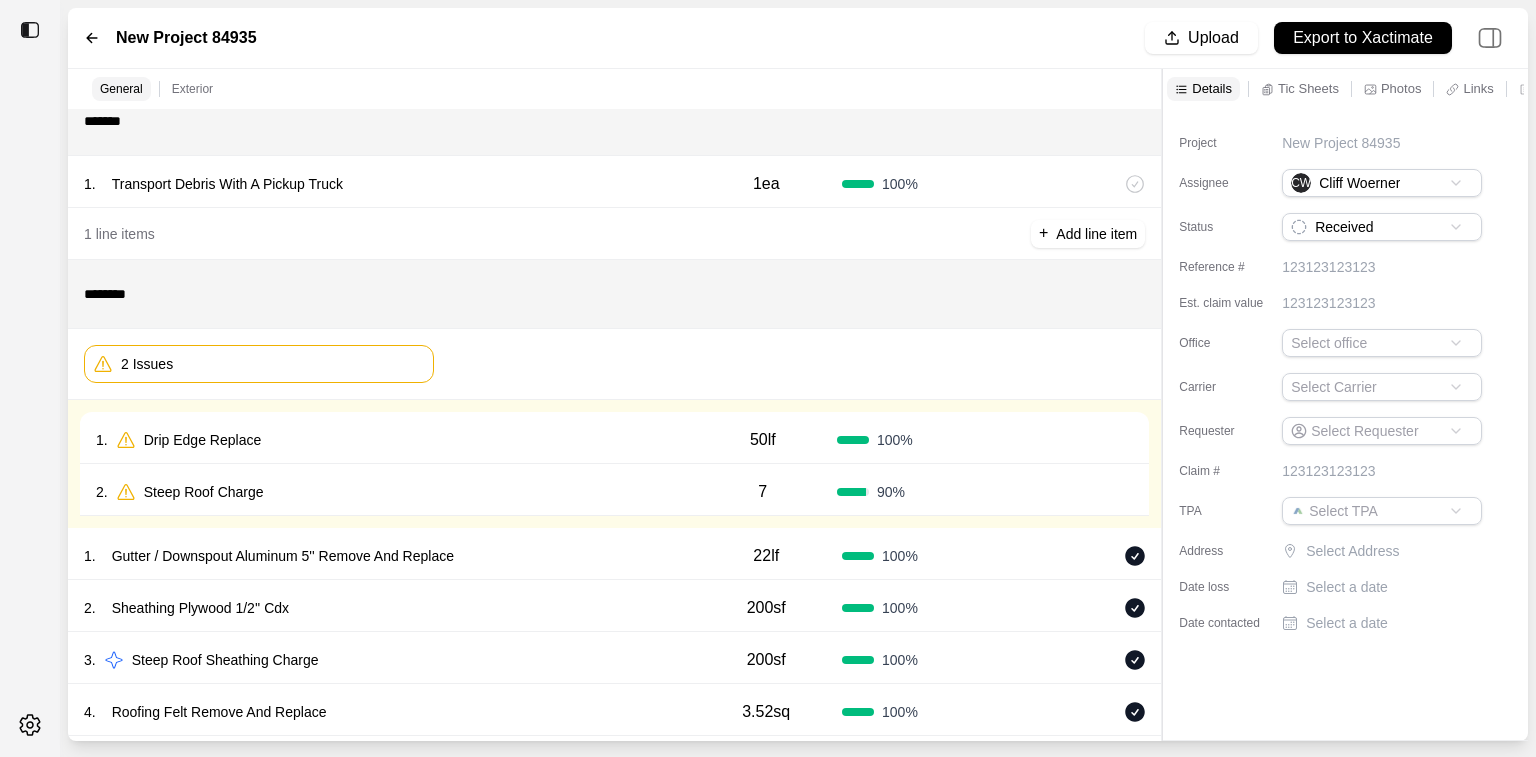 click on "2   Issues" at bounding box center [259, 364] 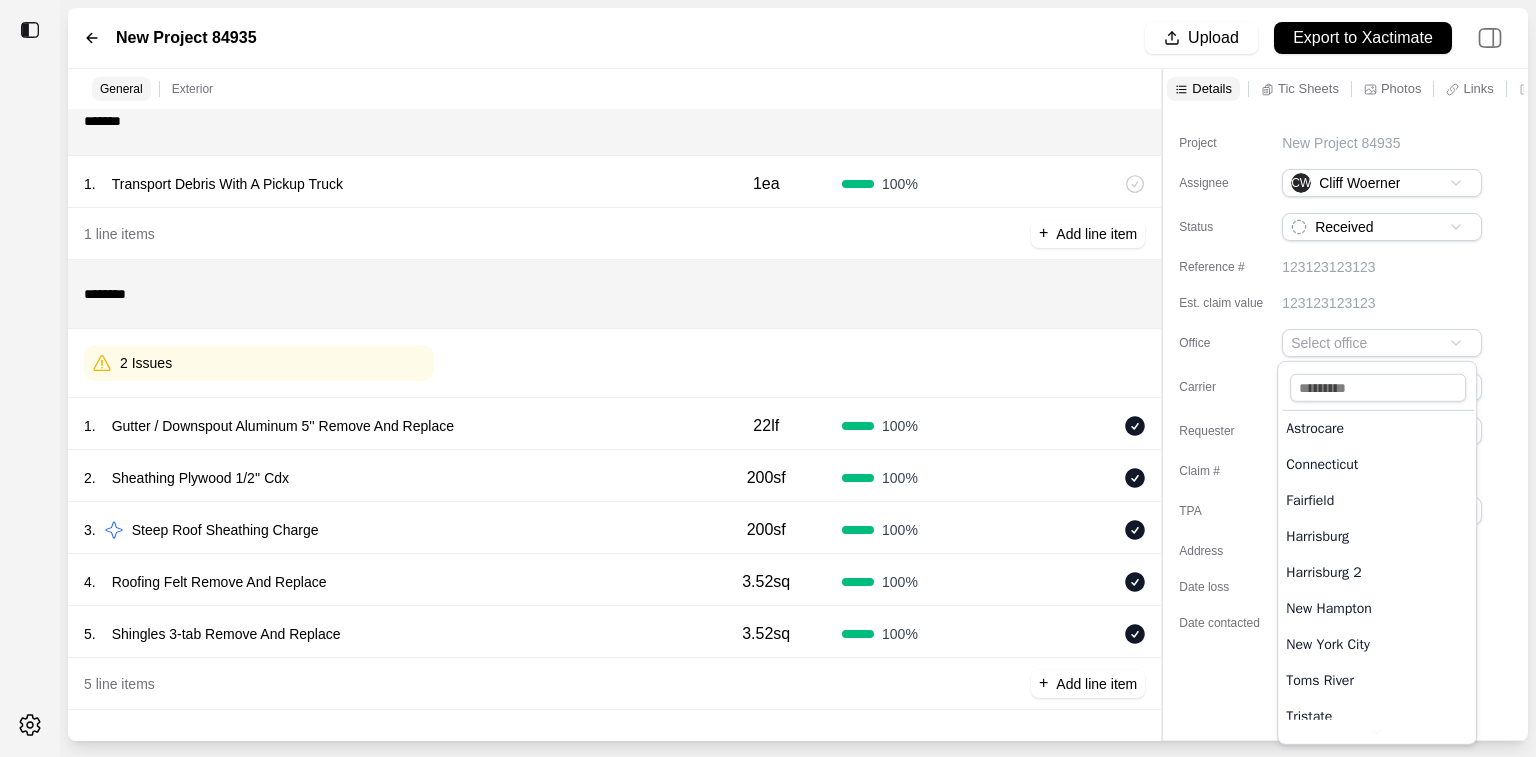 click on "Tic sheet Browse Drag and drop to upload, or click the upload buttons Upload 3D Scan Link Add your 3D scan link here Photos Browse Drag and drop to upload, or click the upload buttons Cancel Finish New Project 84935 Upload Export to Xactimate General Exterior ******* 1 . Transport Debris With A Pickup Truck 1ea 100 % 1 line items + Add line item ******** 2   Issues 1 . Gutter / Downspout Aluminum 5'' Remove And Replace 22lf 100 % 2 . Sheathing Plywood 1/2'' Cdx 200sf 100 % 3 . Steep Roof Sheathing Charge 200sf 100 % 4 . Roofing Felt Remove And Replace 3.52sq 100 % 5 . Shingles 3-tab Remove And Replace 3.52sq 100 % 5 line items + Add line item Details Tic Sheets Photos Links Notes Other Project New Project 84935 Assignee CW   [FIRST] [LAST] Status   Received Reference # 123123123123 Est. claim value 123123123123 Office Select office Carrier Select Carrier Requester Select Requester Claim # 123123123123 TPA Select TPA Address Select Address Date loss Select a date Date contacted Select a date Tic sheet" at bounding box center (768, 378) 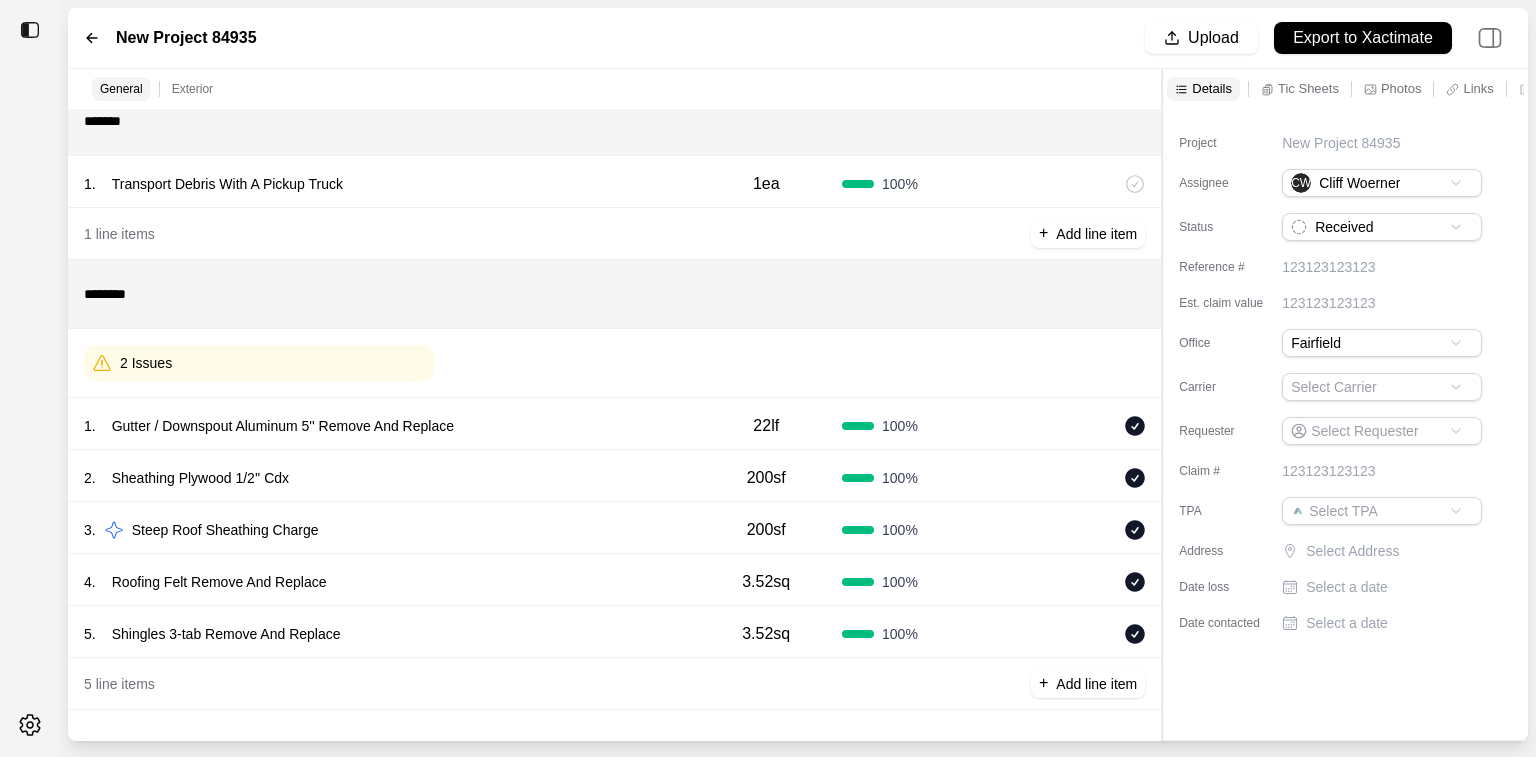 click on "Select Address" at bounding box center (1396, 551) 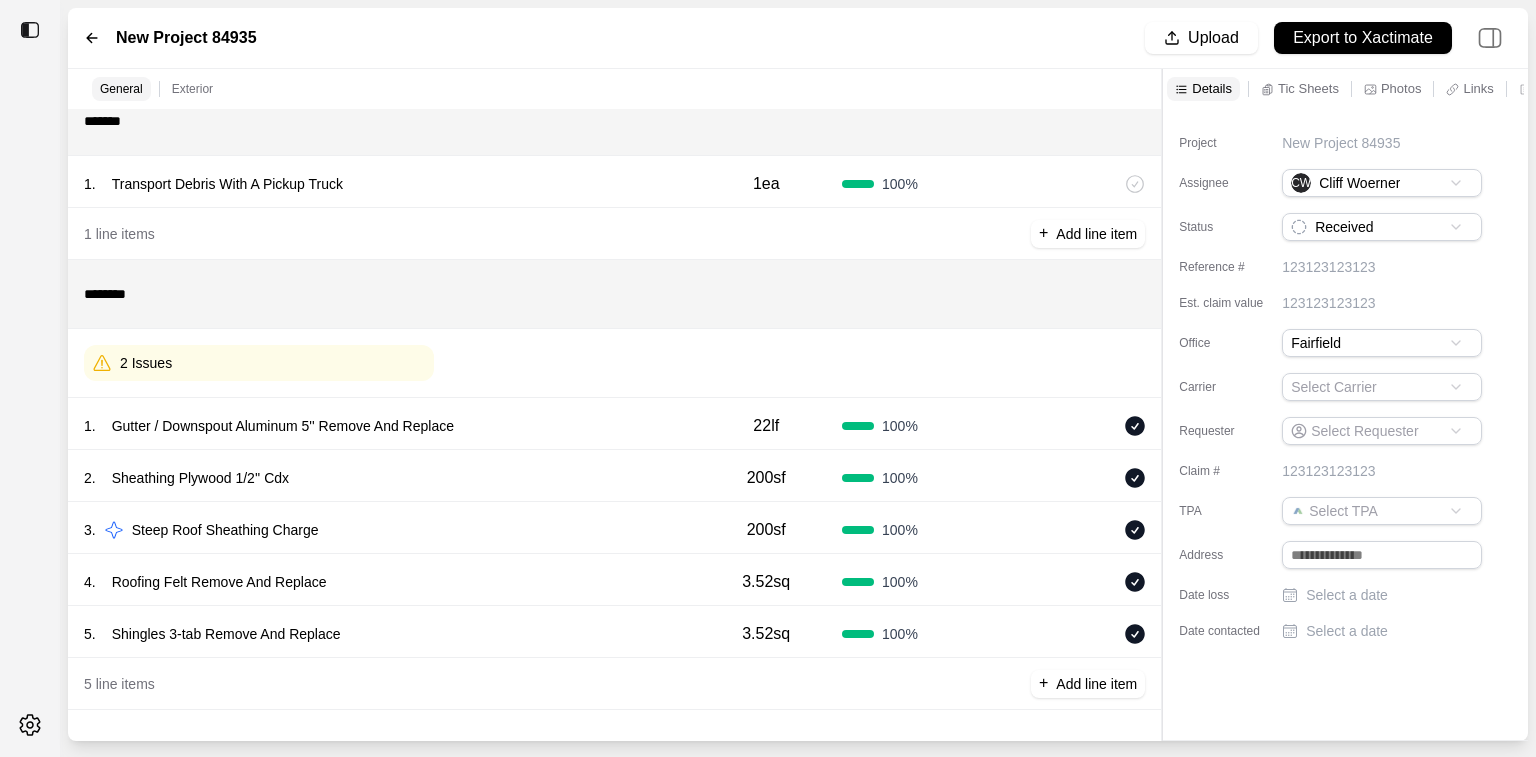 click at bounding box center [1382, 555] 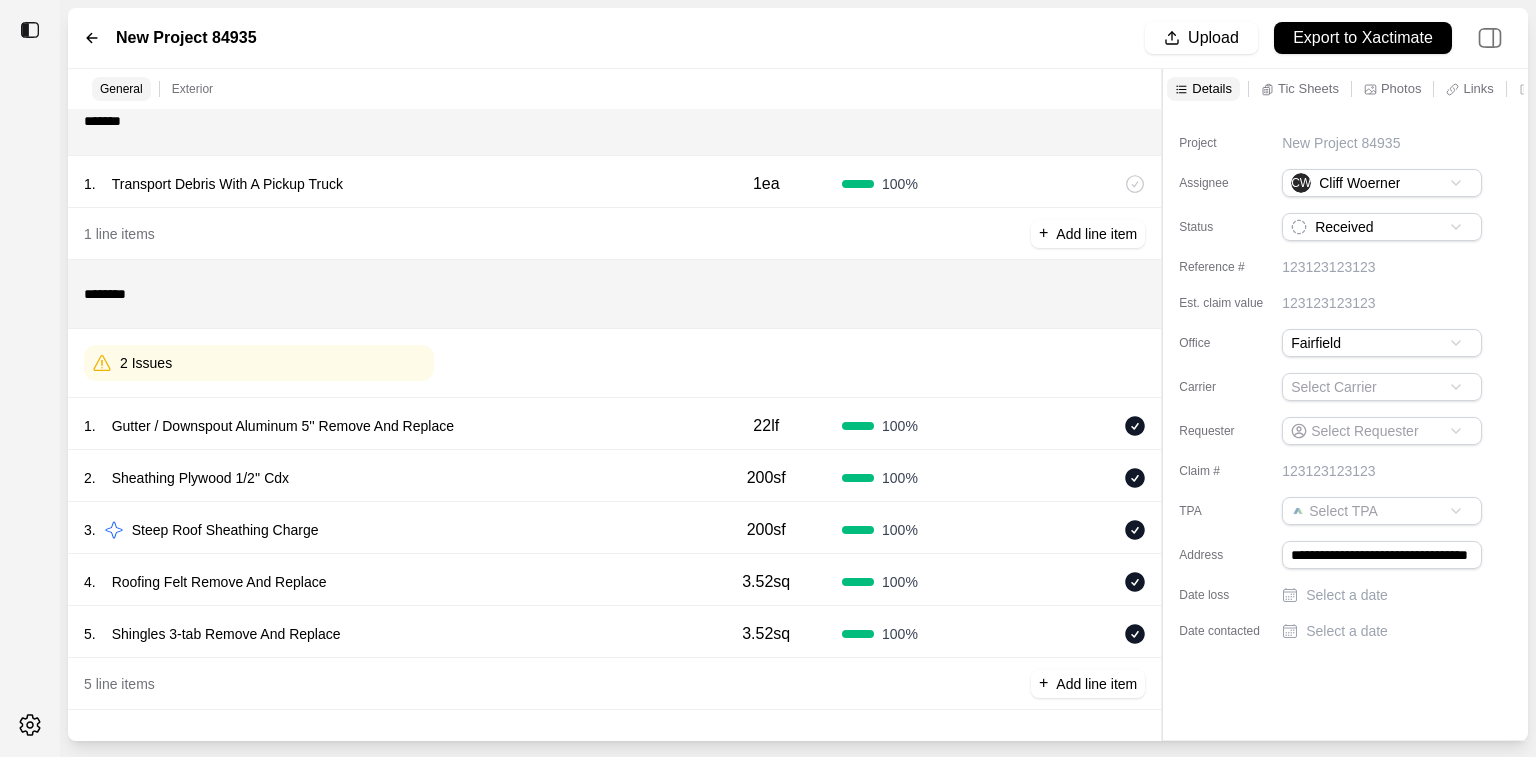 scroll, scrollTop: 0, scrollLeft: 38, axis: horizontal 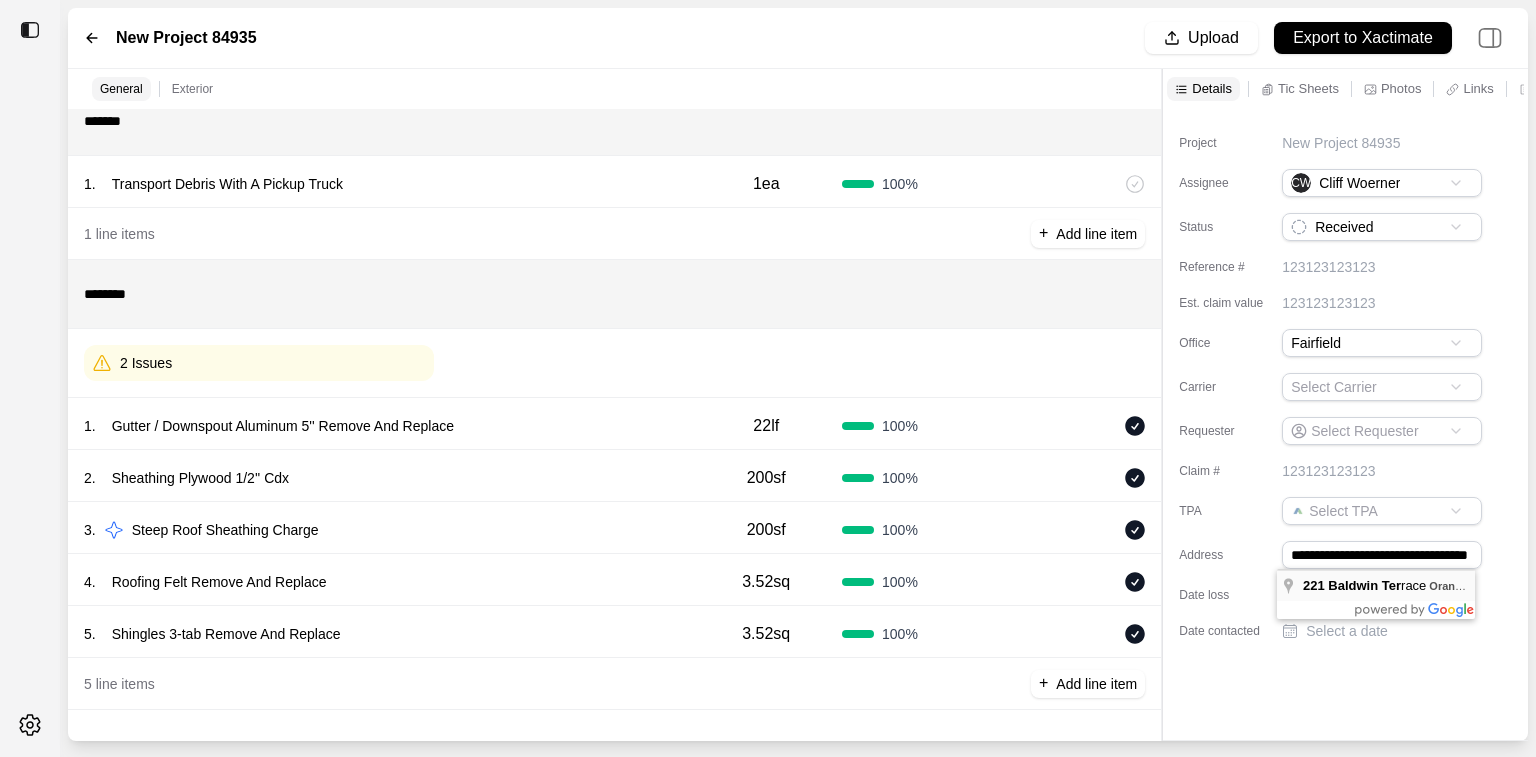 type on "**********" 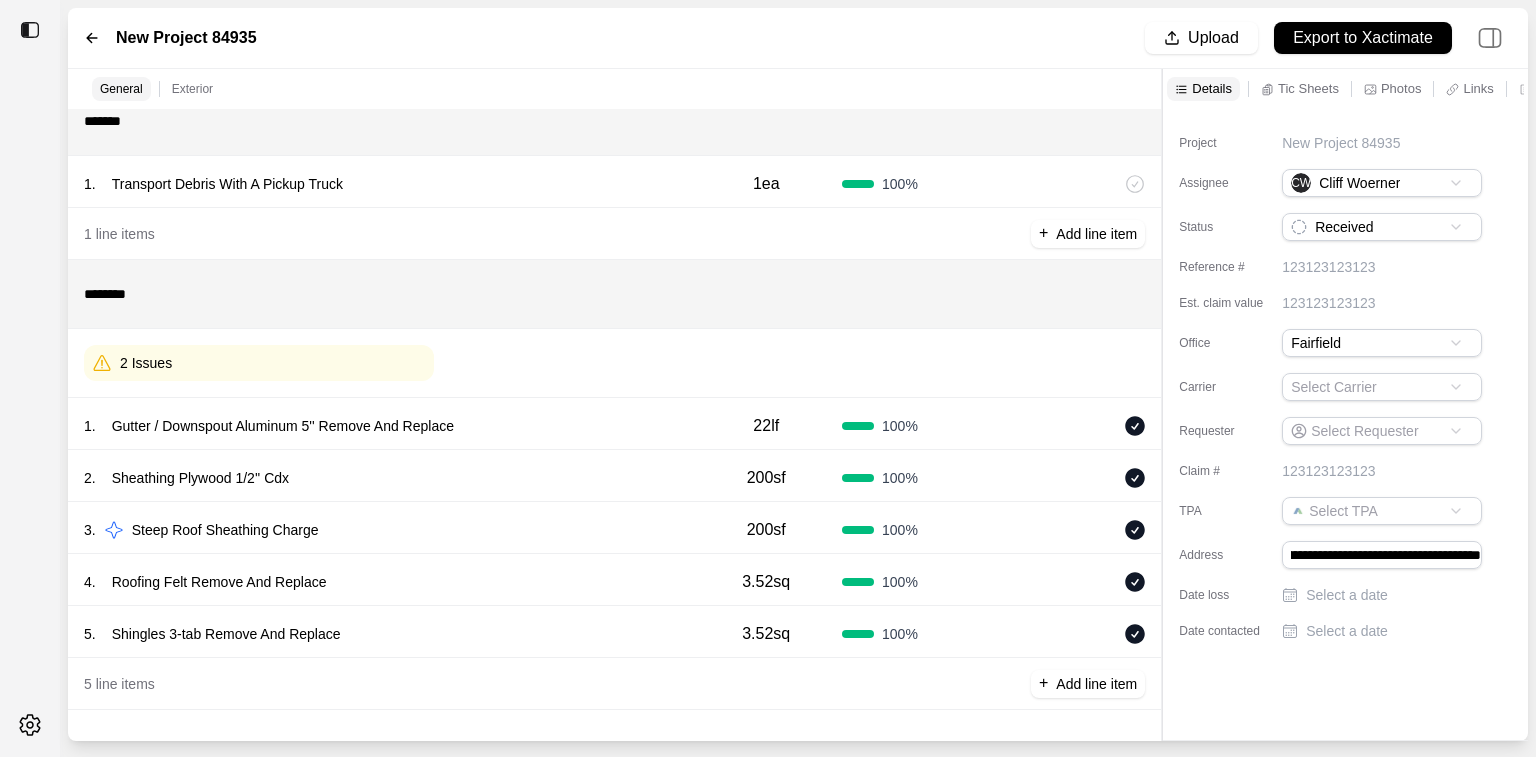 scroll, scrollTop: 0, scrollLeft: 0, axis: both 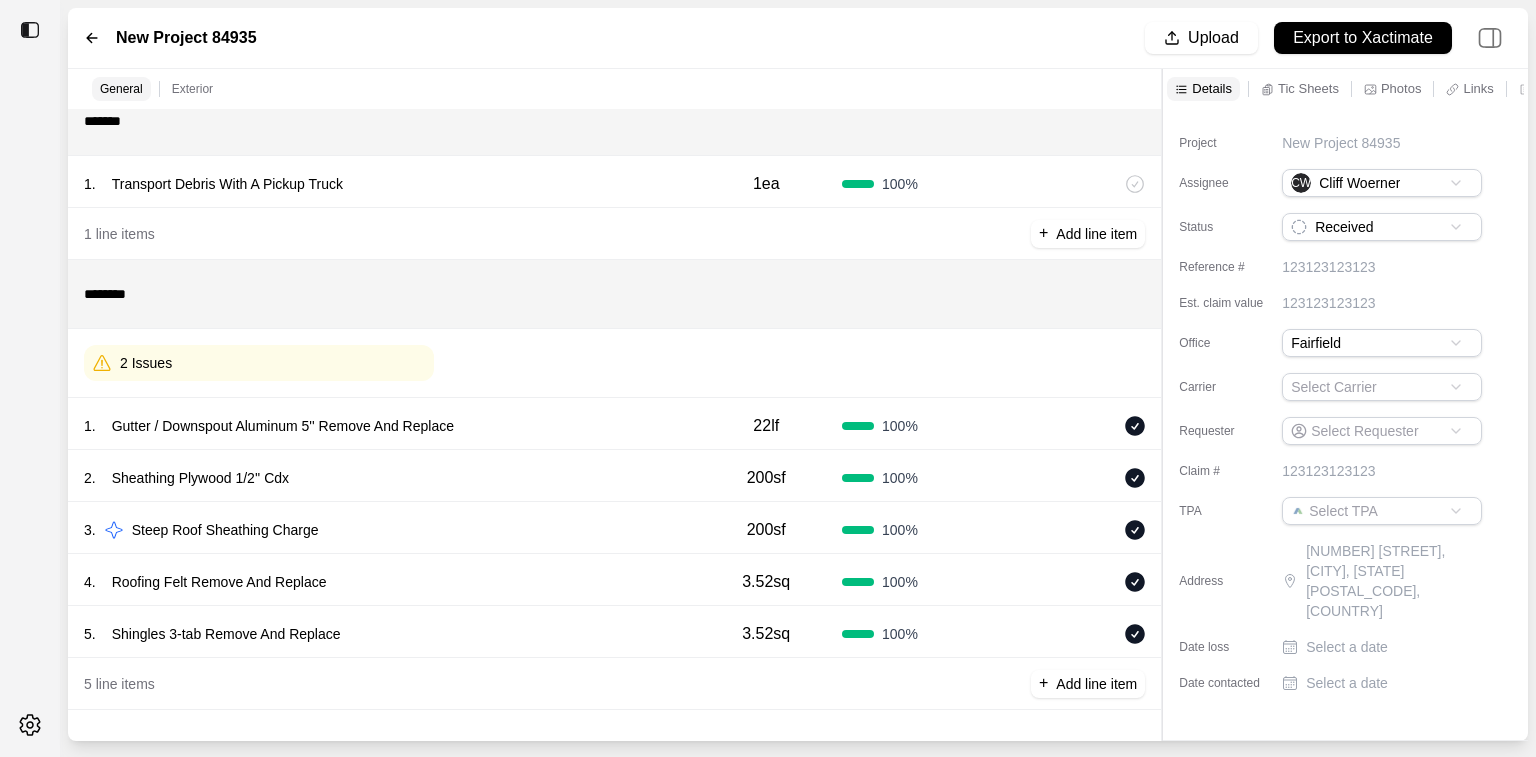 click on "Select a date" at bounding box center [1347, 647] 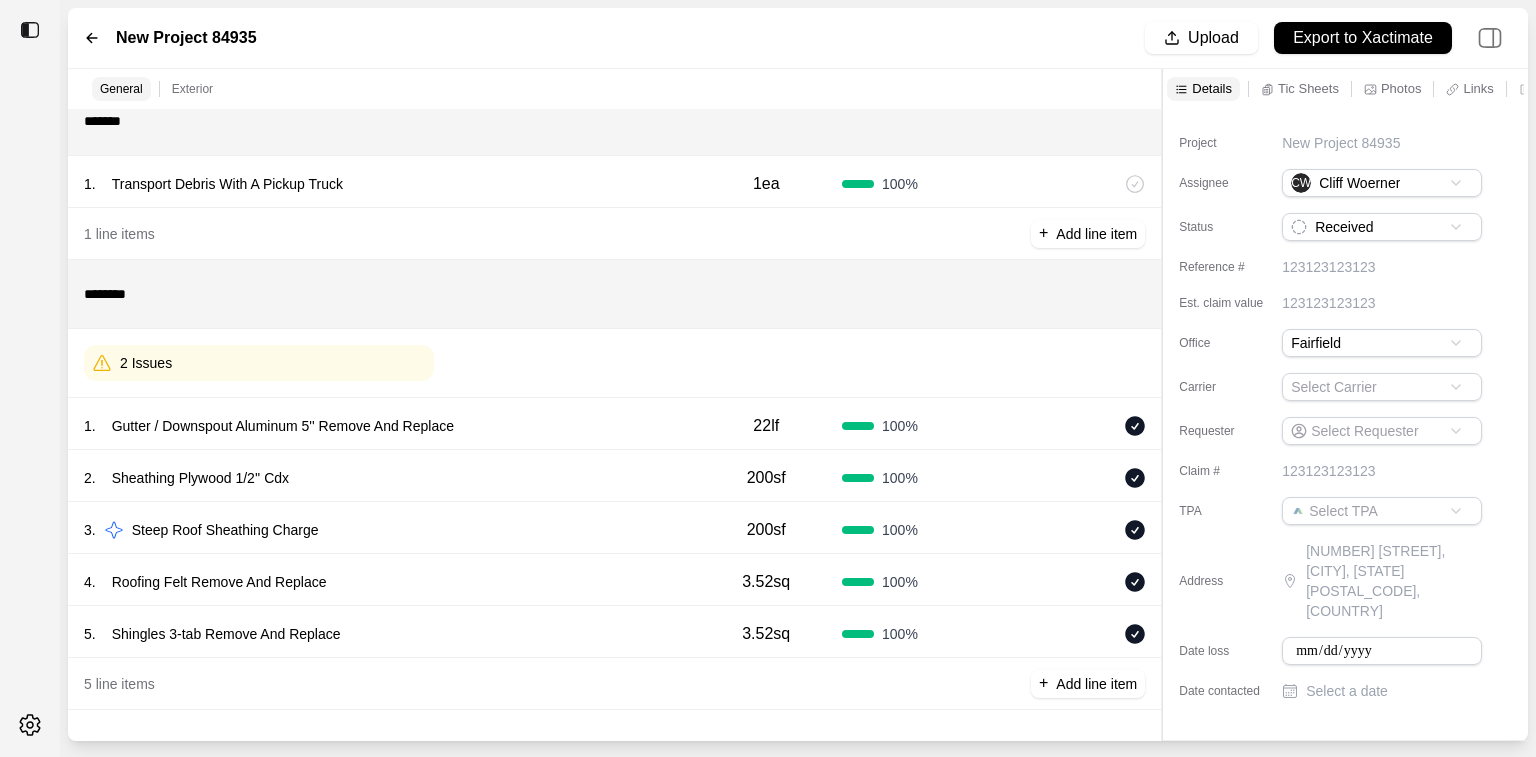 drag, startPoint x: 1374, startPoint y: 610, endPoint x: 1284, endPoint y: 612, distance: 90.02222 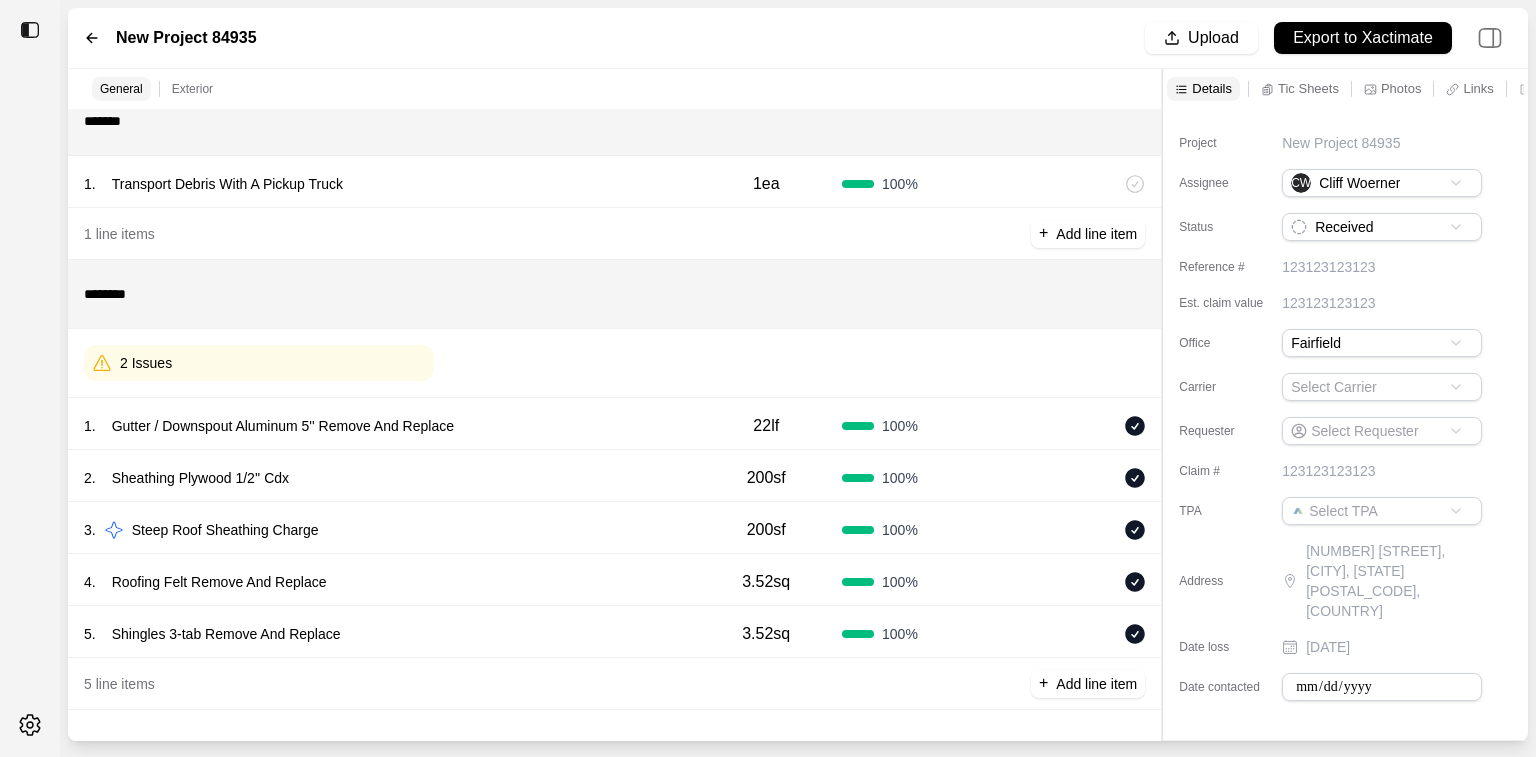type on "**********" 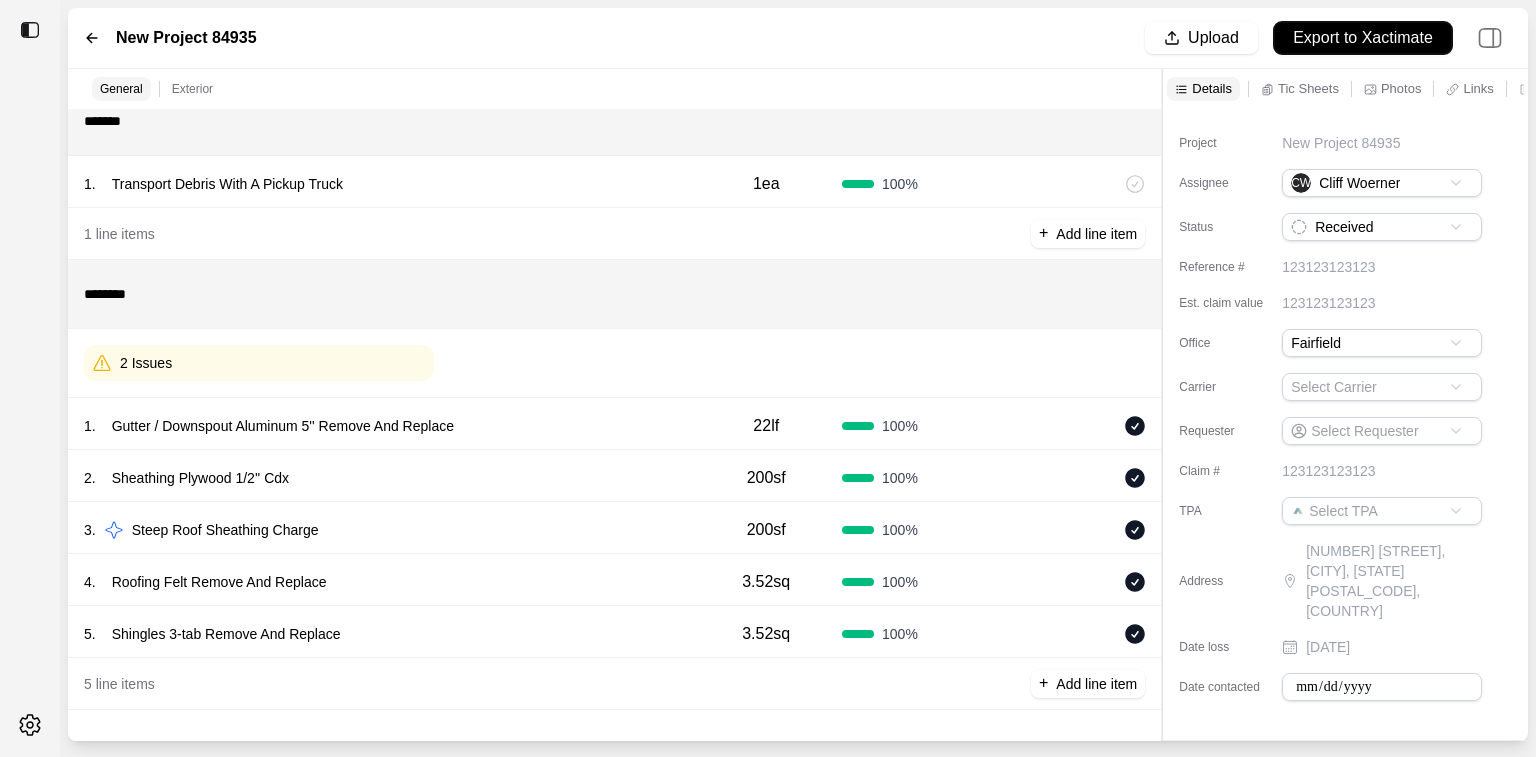 click on "Export to Xactimate" at bounding box center (1363, 38) 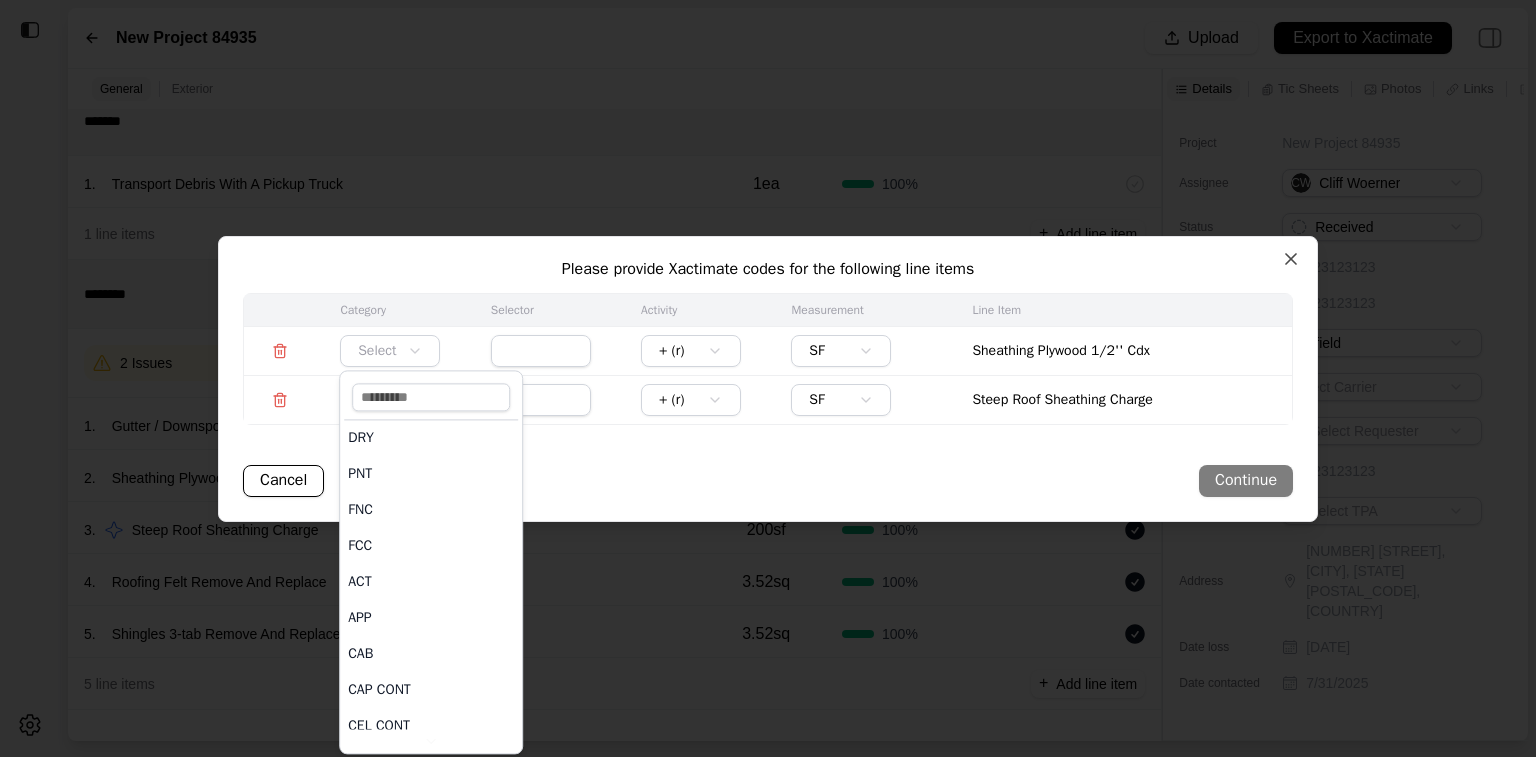 click on "Tic sheet Browse Drag and drop to upload, or click the upload buttons Upload 3D Scan Link Add your 3D scan link here Photos Browse Drag and drop to upload, or click the upload buttons Cancel Finish New Project 84935 Upload Export to Xactimate General Exterior ******* 1 . Transport Debris With A Pickup Truck 1ea 100 % 1 line items + Add line item ******** 2   Issues 1 . Gutter / Downspout Aluminum 5'' Remove And Replace 22lf 100 % 2 . Sheathing Plywood 1/2'' Cdx 200sf 100 % 3 . Steep Roof Sheathing Charge 200sf 100 % 4 . Roofing Felt Remove And Replace 3.52sq 100 % 5 . Shingles 3-tab Remove And Replace 3.52sq 100 % 5 line items + Add line item Details Tic Sheets Photos Links Notes Other Project New Project 84935 Assignee CW   [FIRST] [LAST] Status   Received Reference # 123123123123 Est. claim value 123123123123 Office   Fairfield Carrier Select Carrier Requester Select Requester Claim # 123123123123 TPA Select TPA Address [NUMBER] [STREET], [CITY], [STATE] [POSTAL_CODE], [COUNTRY] Date loss [DATE] [DATE]" at bounding box center (768, 378) 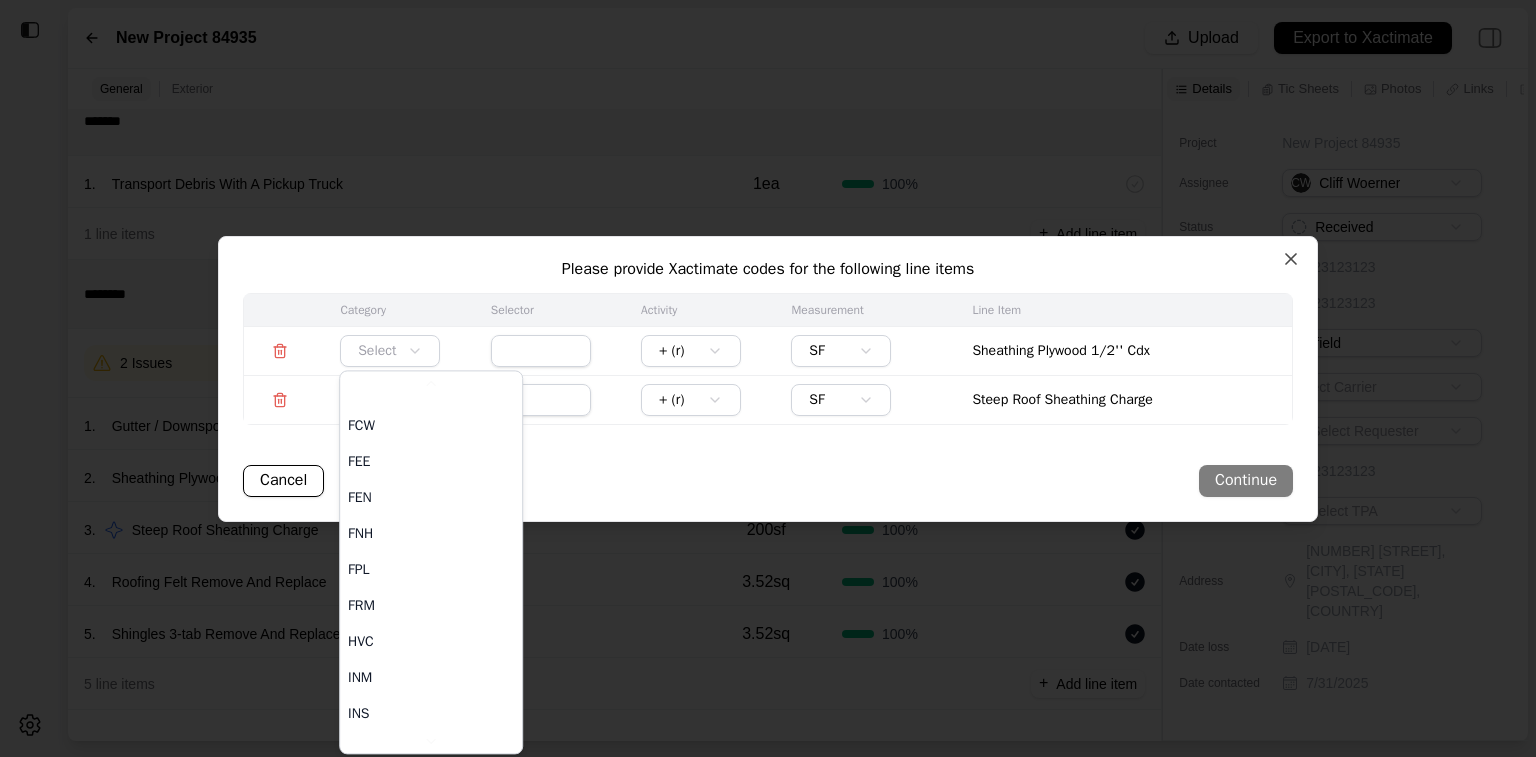 scroll, scrollTop: 1500, scrollLeft: 0, axis: vertical 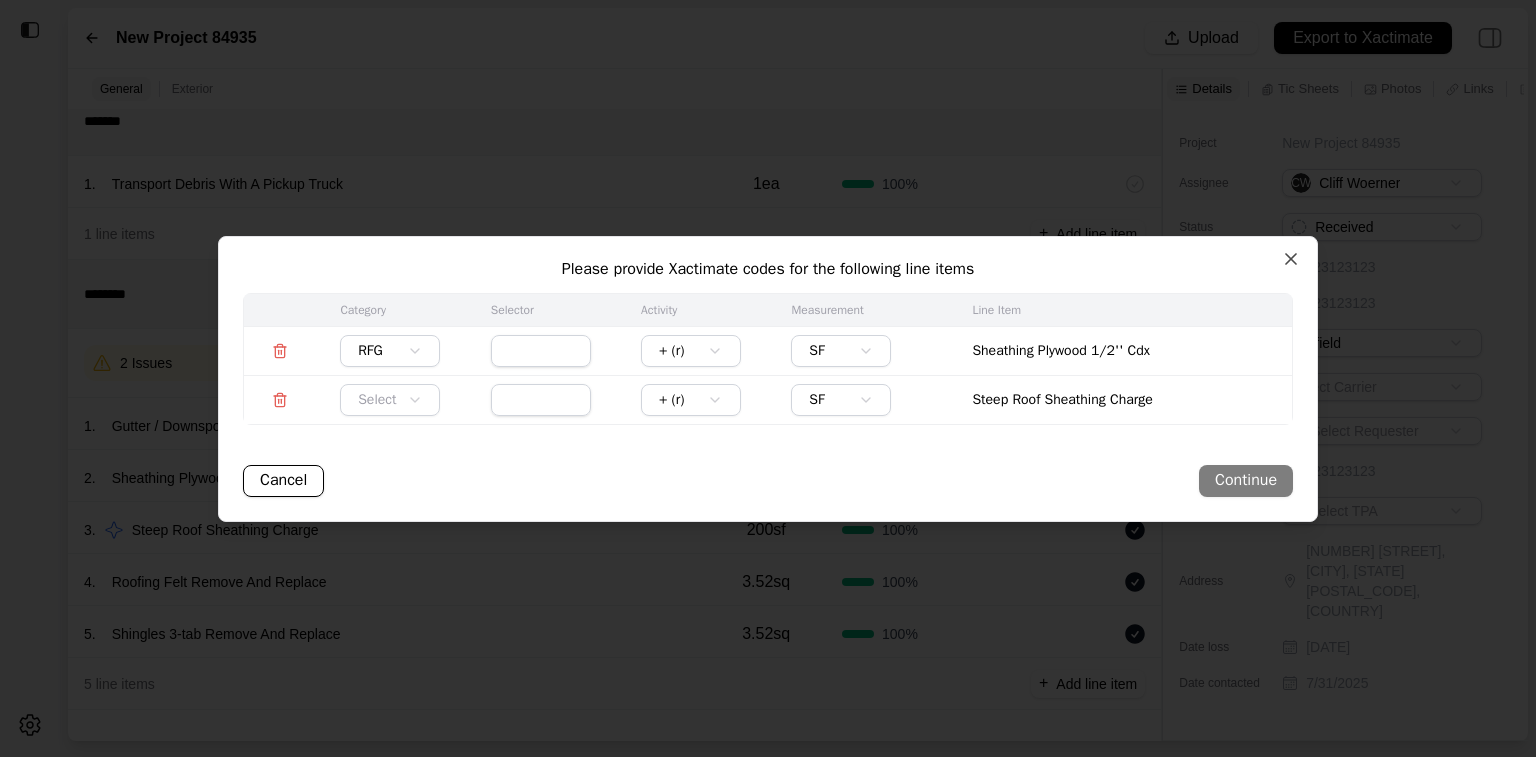 click at bounding box center (541, 351) 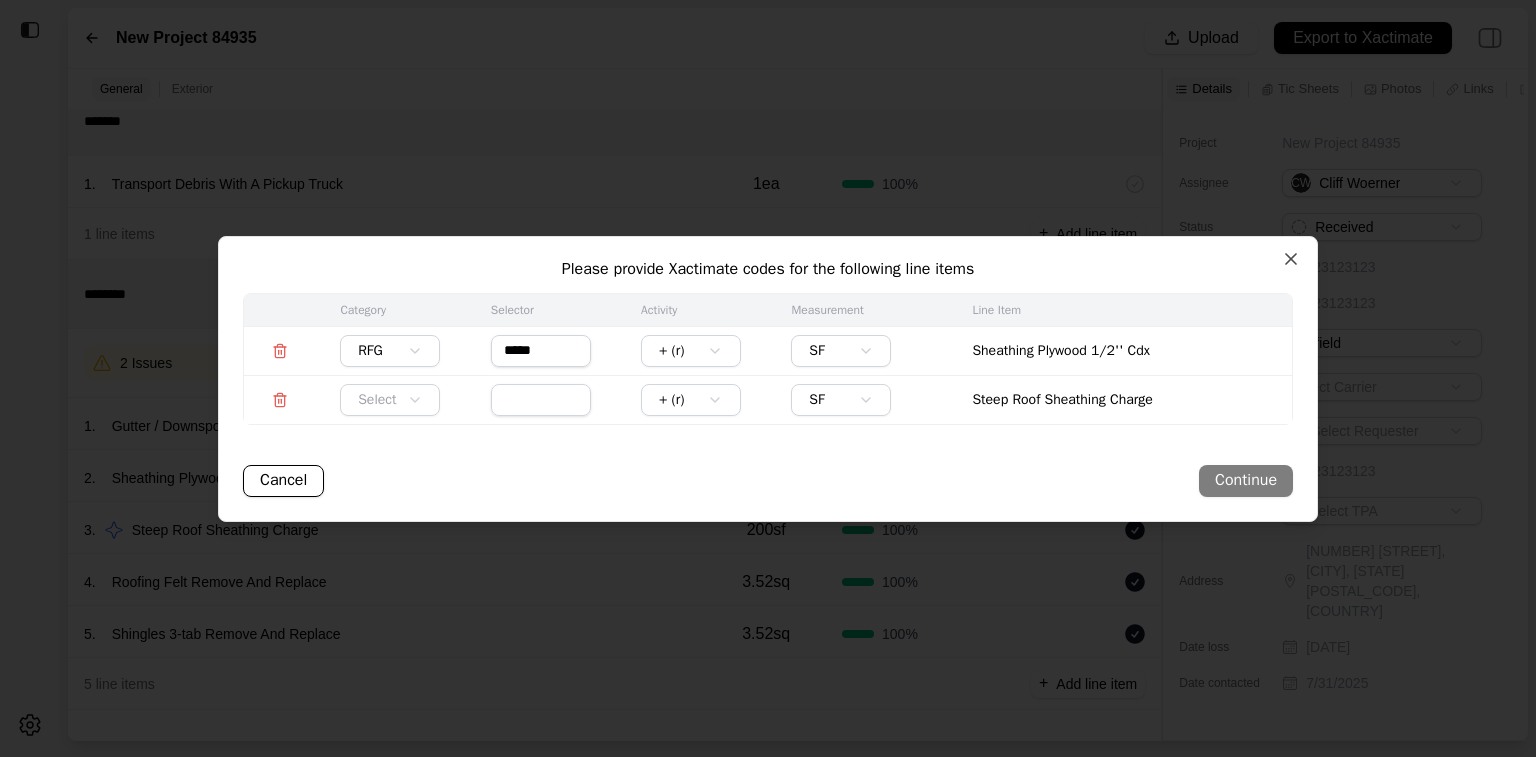 type on "*****" 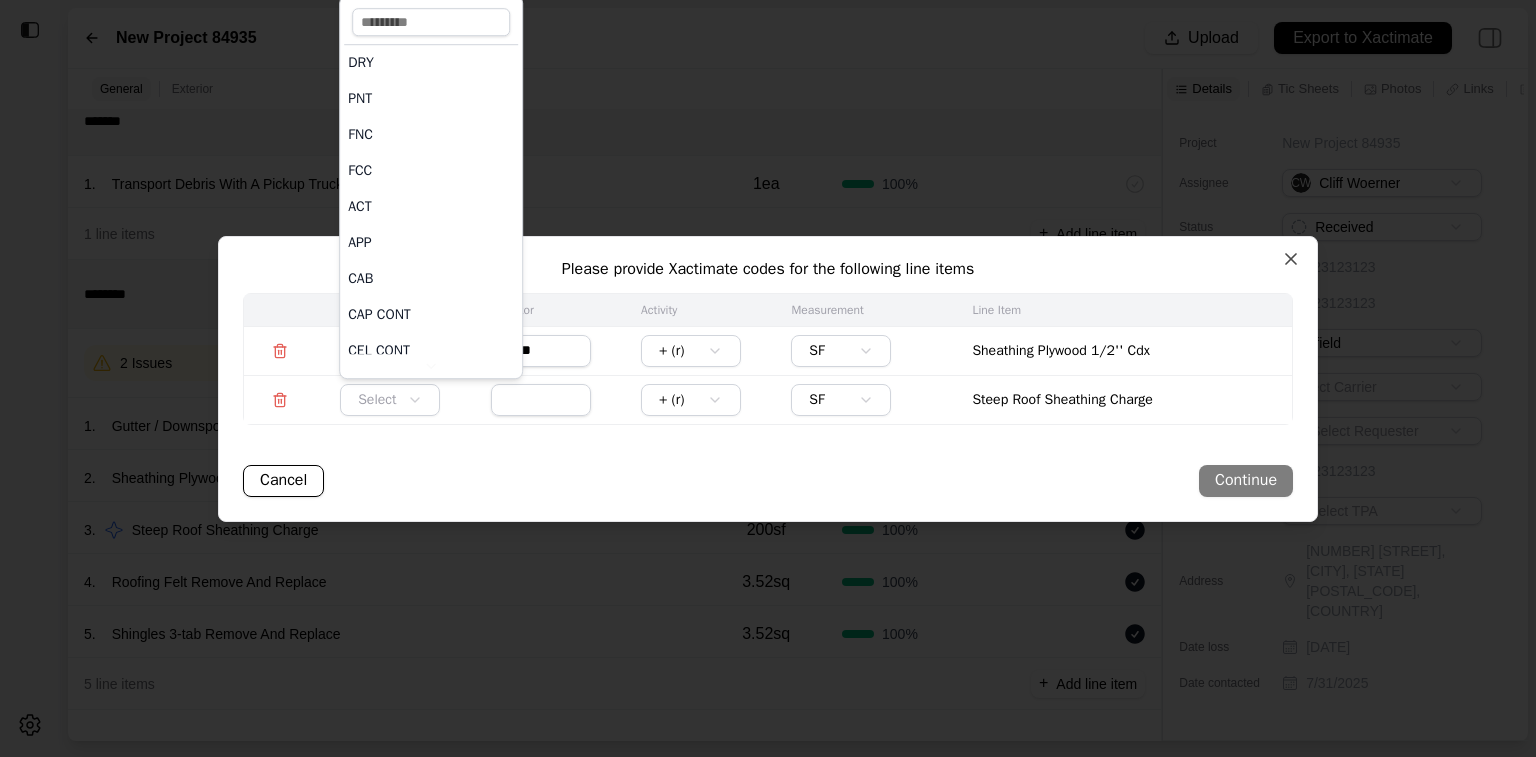 scroll, scrollTop: 1543, scrollLeft: 0, axis: vertical 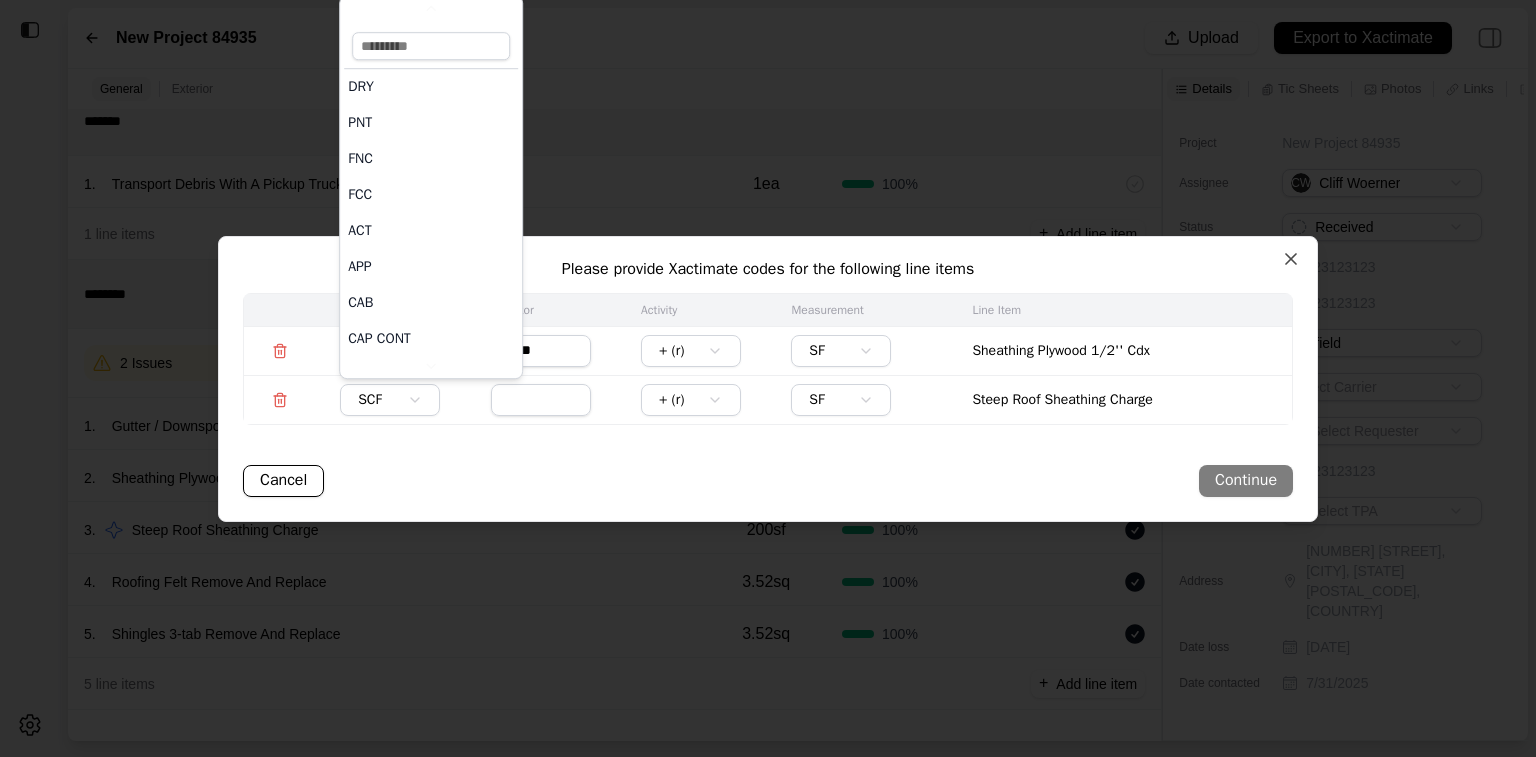 click on "Tic sheet Browse Drag and drop to upload, or click the upload buttons Upload 3D Scan Link Add your 3D scan link here Photos Browse Drag and drop to upload, or click the upload buttons Cancel Finish New Project 84935 Upload Export to Xactimate General Exterior ******* 1 . Transport Debris With A Pickup Truck 1ea 100 % 1 line items + Add line item ******** 2   Issues 1 . Gutter / Downspout Aluminum 5'' Remove And Replace 22lf 100 % 2 . Sheathing Plywood 1/2'' Cdx 200sf 100 % 3 . Steep Roof Sheathing Charge 200sf 100 % 4 . Roofing Felt Remove And Replace 3.52sq 100 % 5 . Shingles 3-tab Remove And Replace 3.52sq 100 % 5 line items + Add line item Details Tic Sheets Photos Links Notes Other Project New Project 84935 Assignee CW   [FIRST] [LAST] Status   Received Reference # 123123123123 Est. claim value 123123123123 Office   Fairfield Carrier Select Carrier Requester Select Requester Claim # 123123123123 TPA Select TPA Address [NUMBER] [STREET], [CITY], [STATE] [POSTAL_CODE], [COUNTRY] Date loss [DATE] [DATE]" at bounding box center [768, 378] 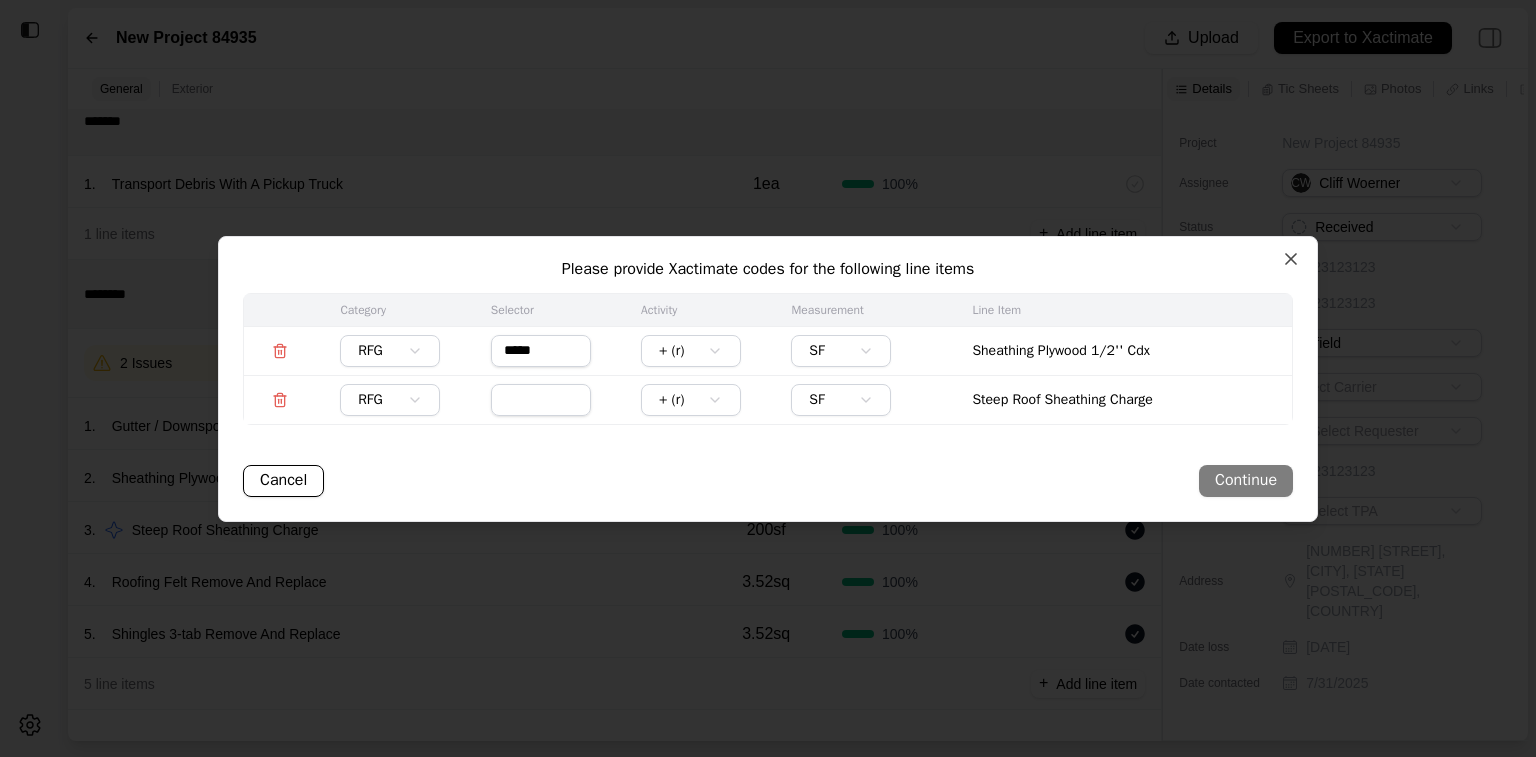 click at bounding box center (541, 400) 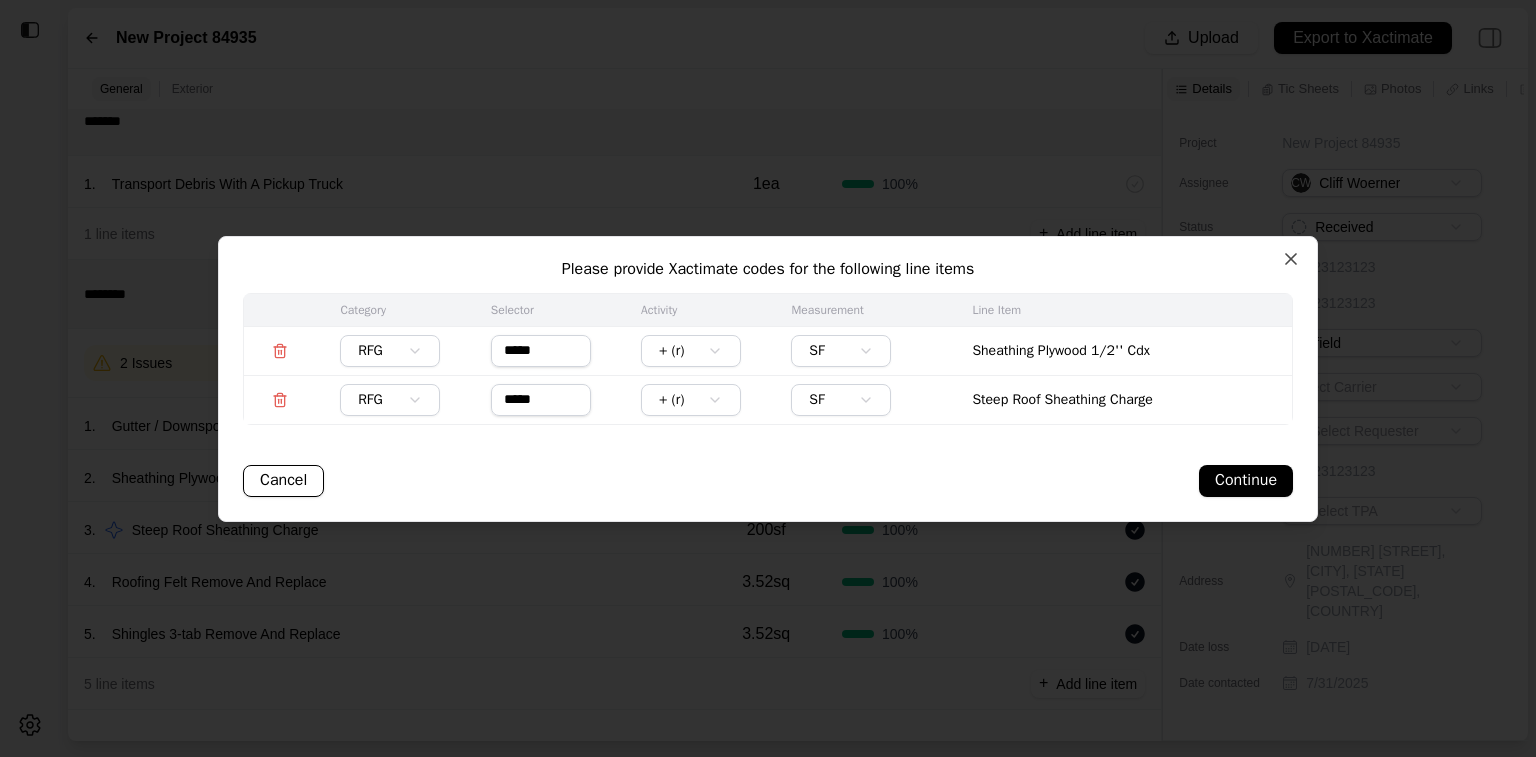 type on "*****" 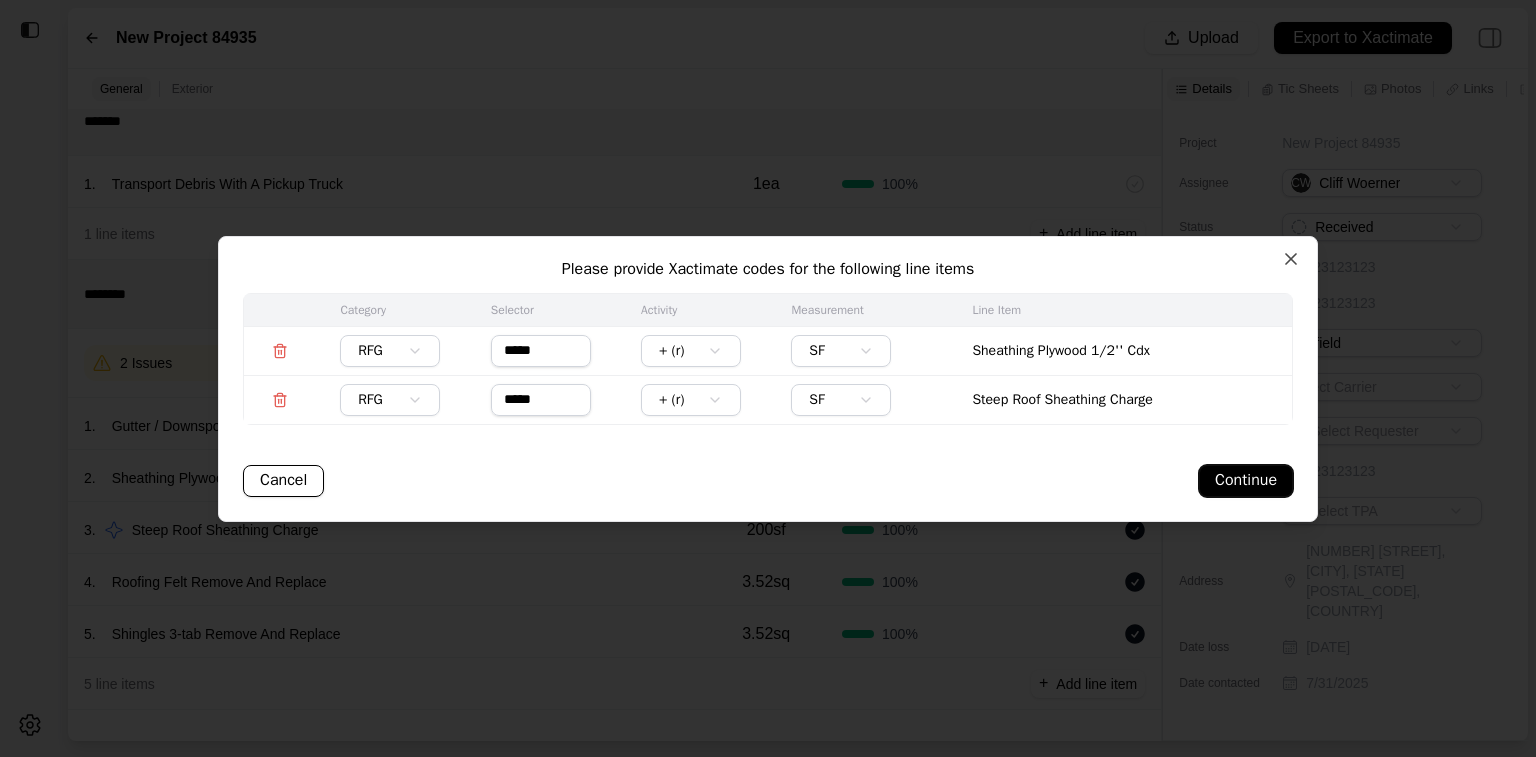 click on "Continue" at bounding box center (1246, 481) 